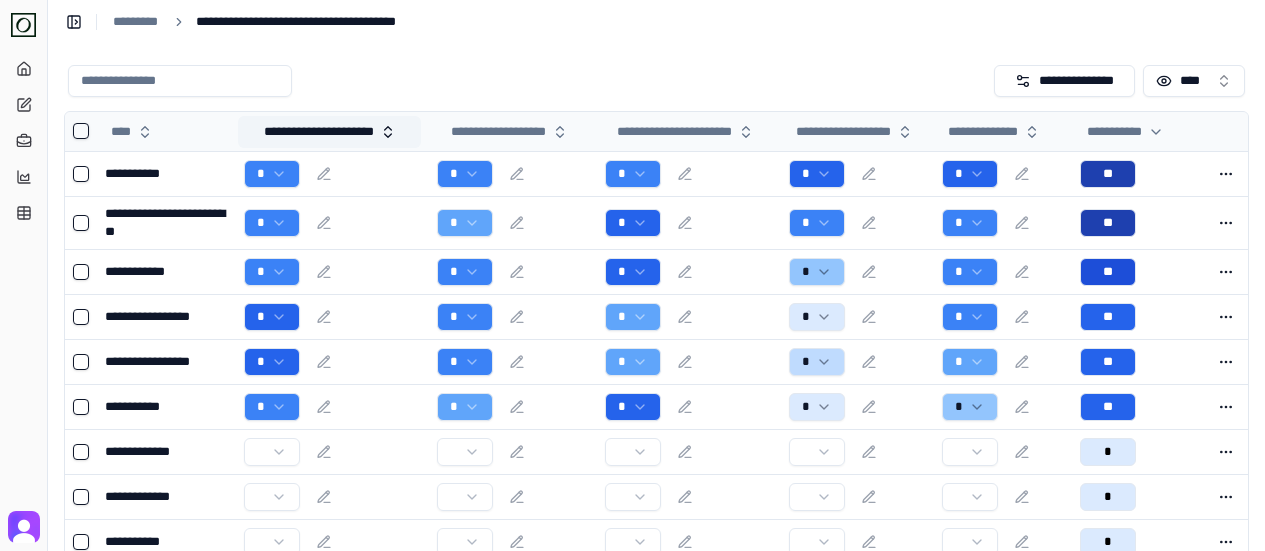 scroll, scrollTop: 0, scrollLeft: 0, axis: both 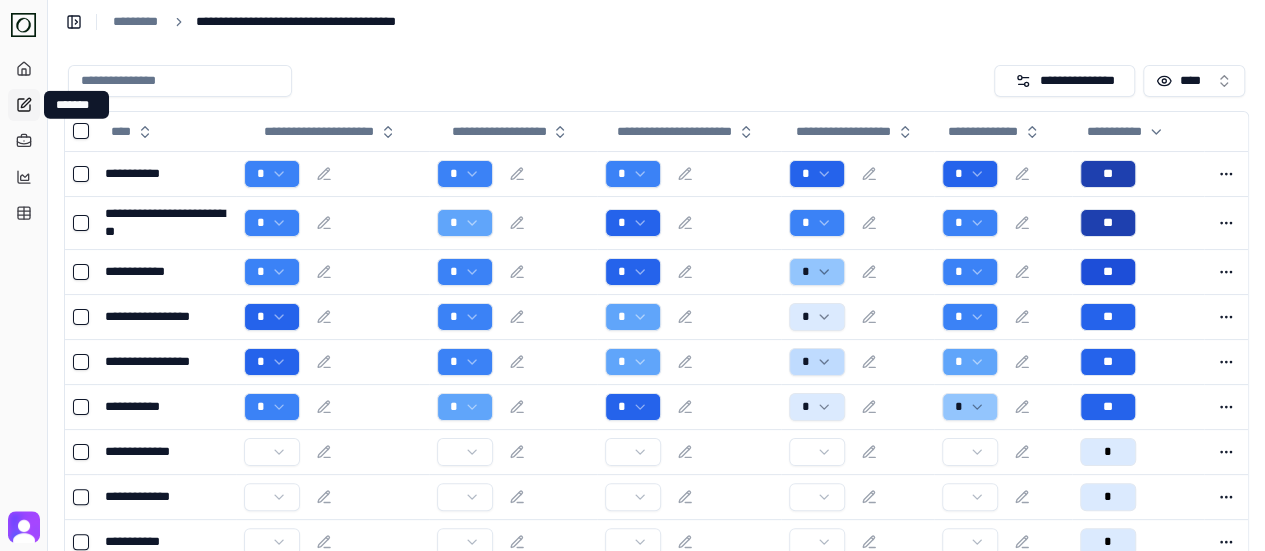 click 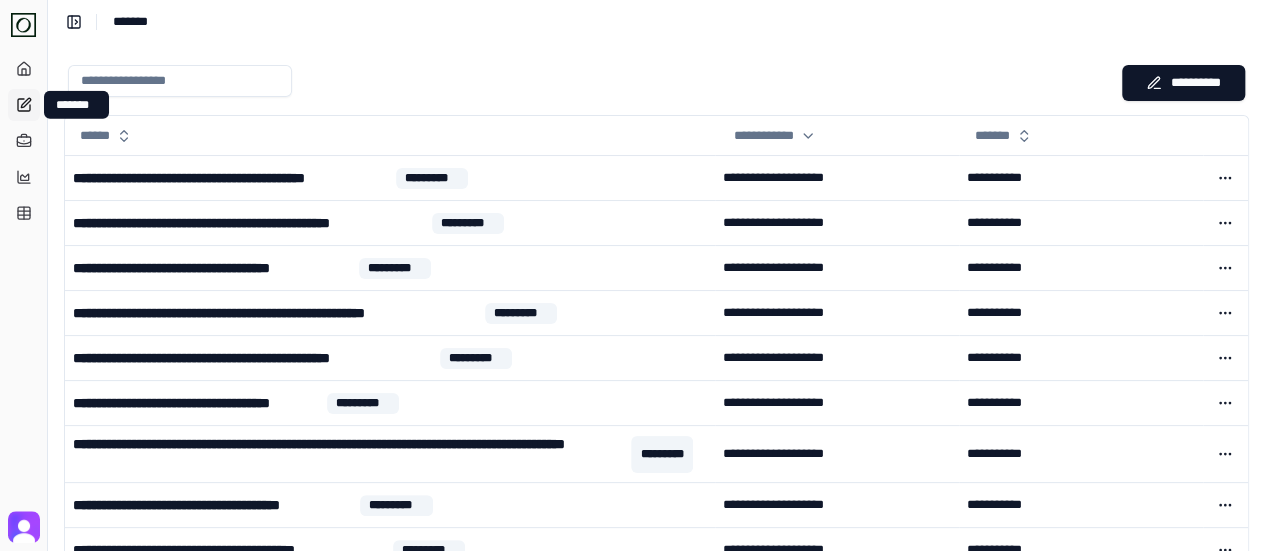 click 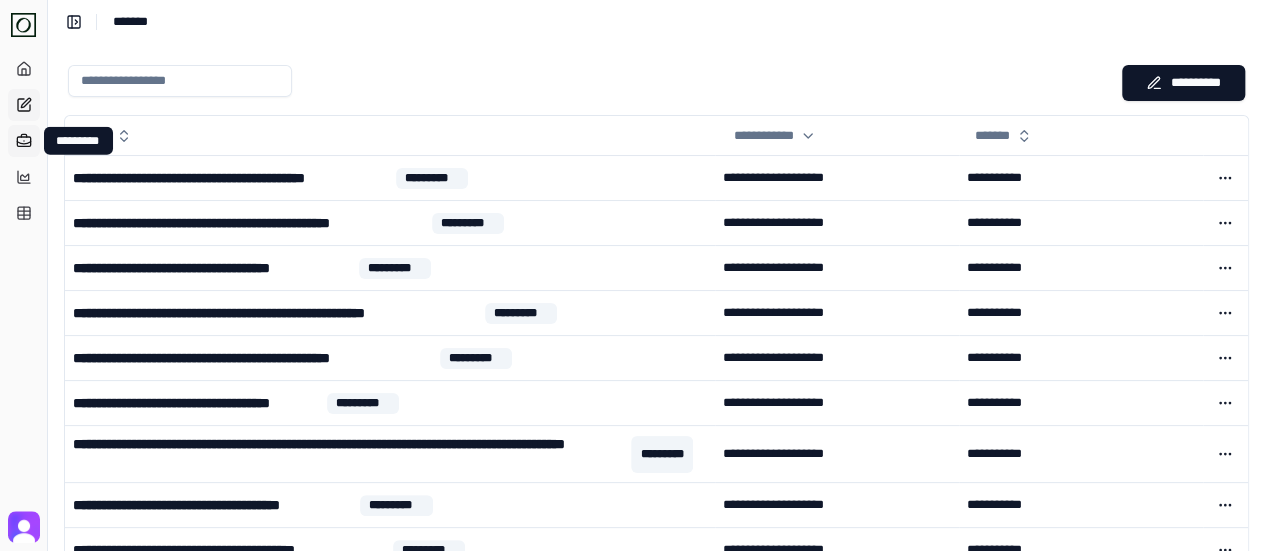 click 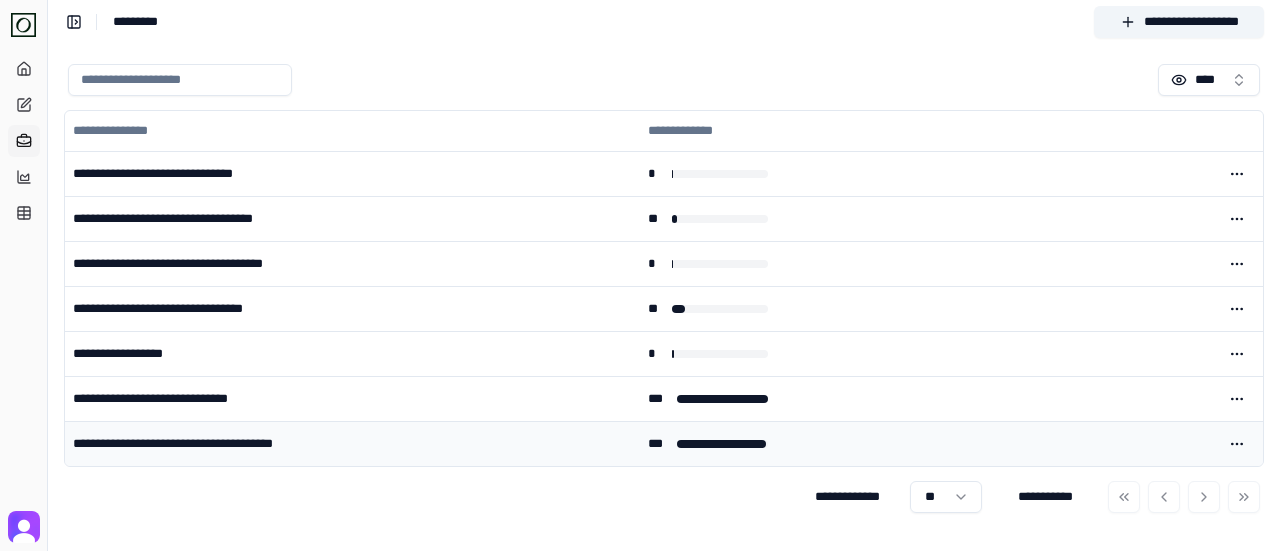 click on "**********" at bounding box center (352, 443) 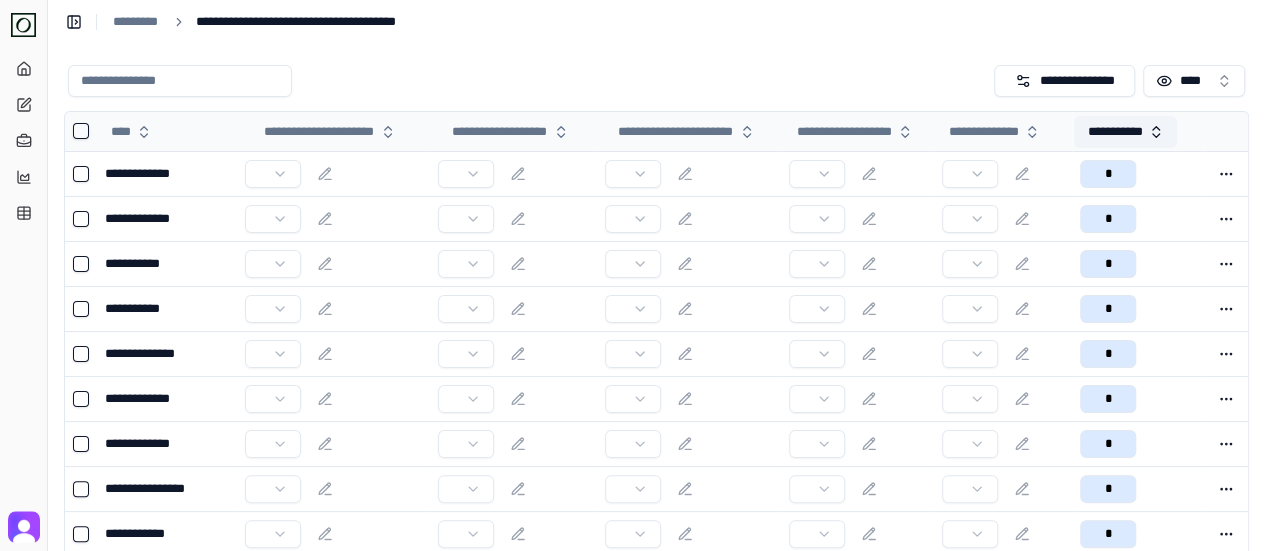 click on "**********" at bounding box center [1125, 132] 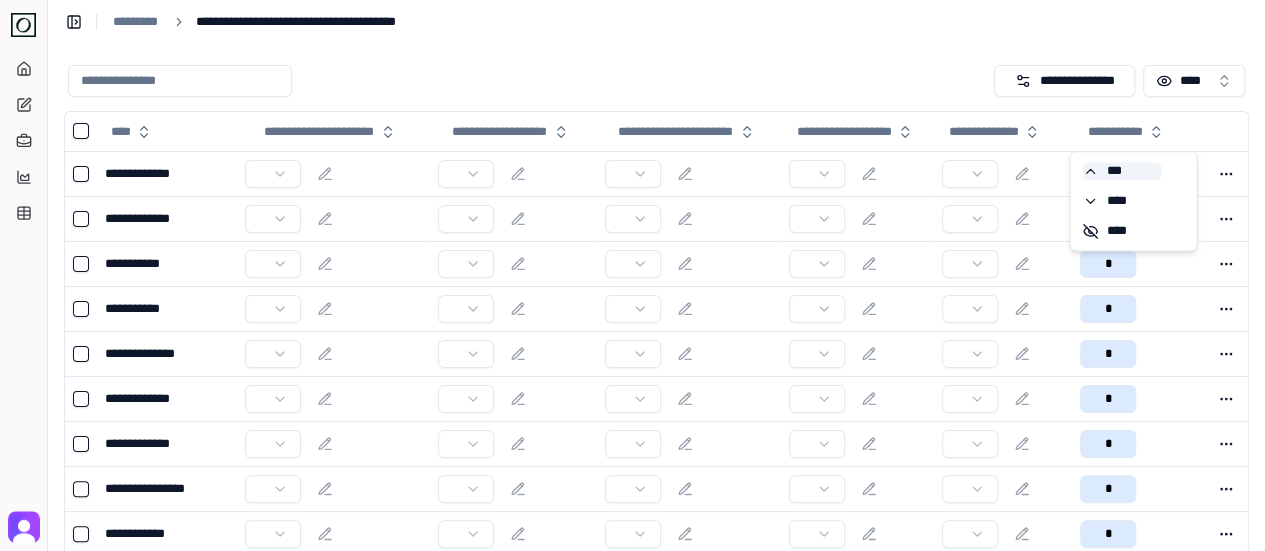 click on "***" at bounding box center [1121, 171] 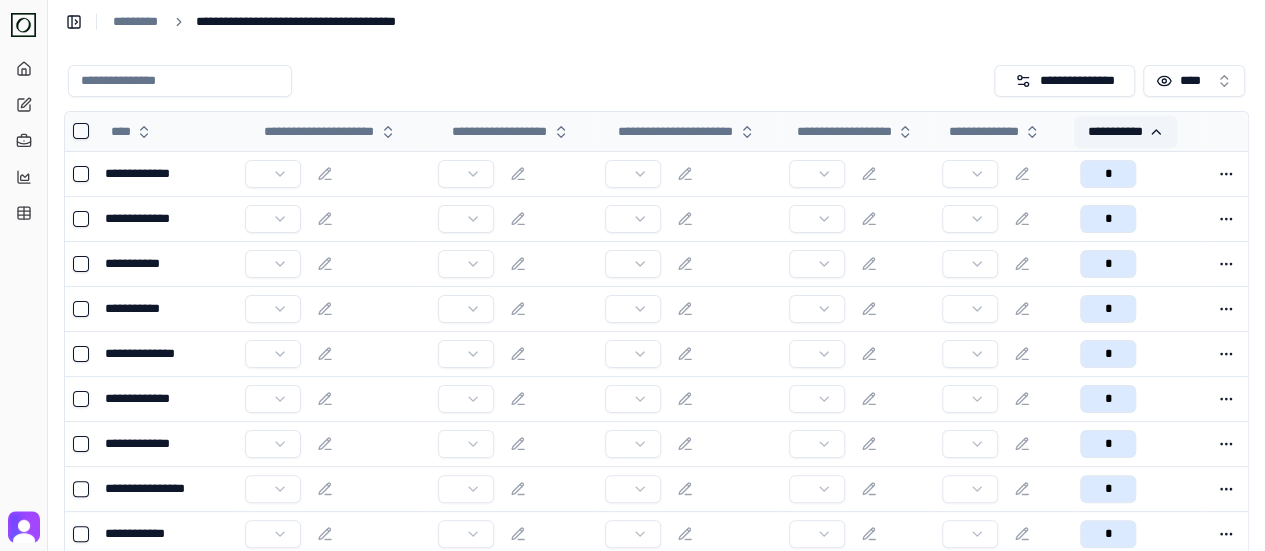 click on "**********" at bounding box center [1125, 132] 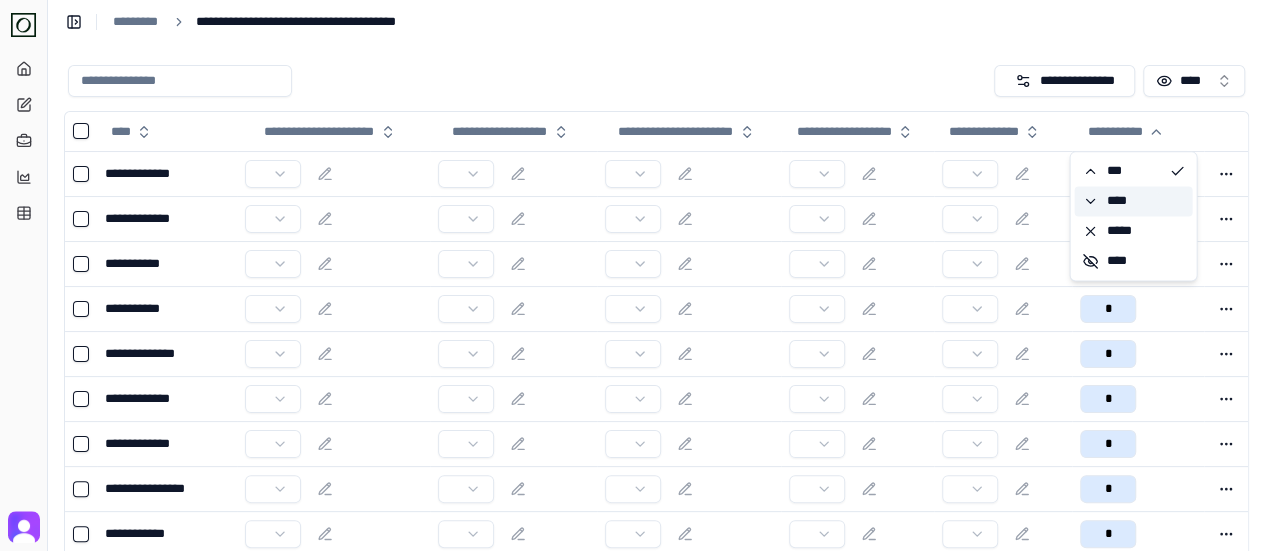 click on "****" at bounding box center [1121, 201] 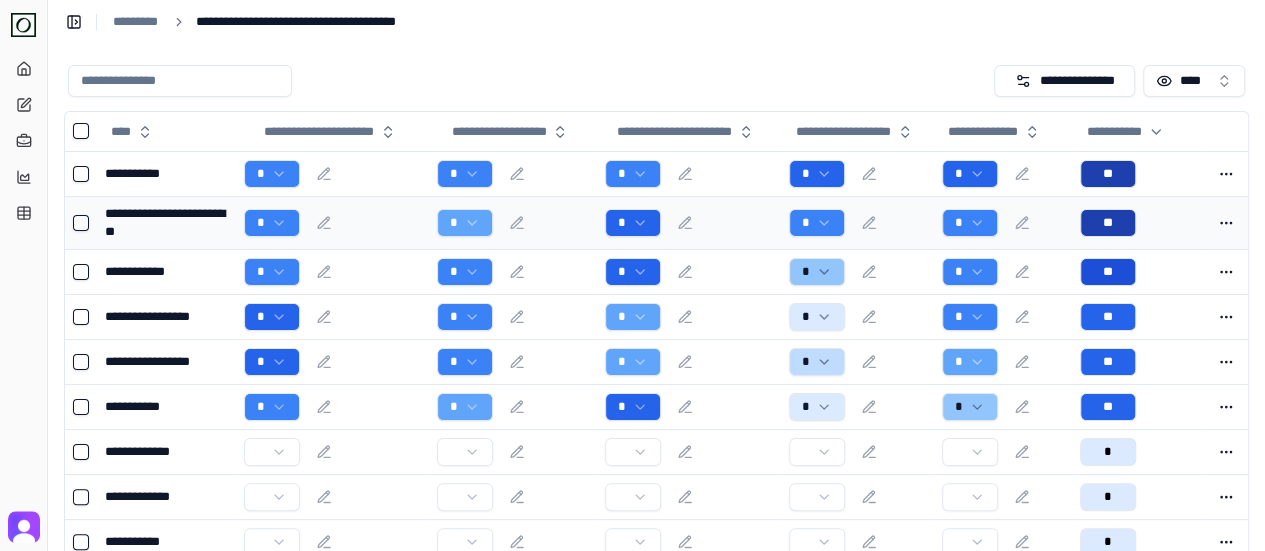 click on "**********" at bounding box center (166, 223) 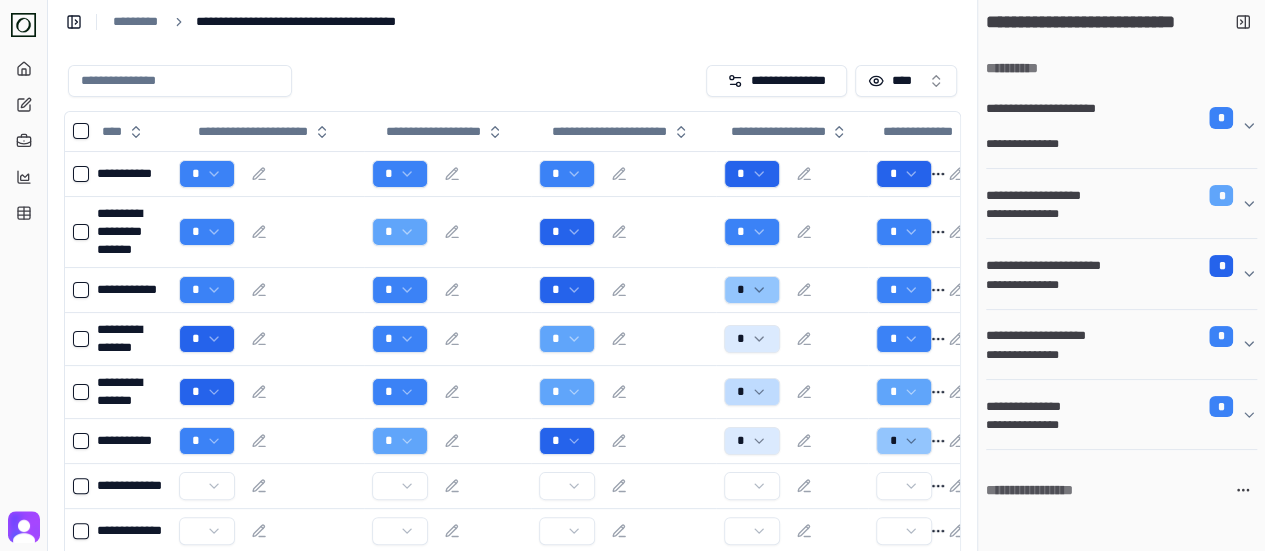 click 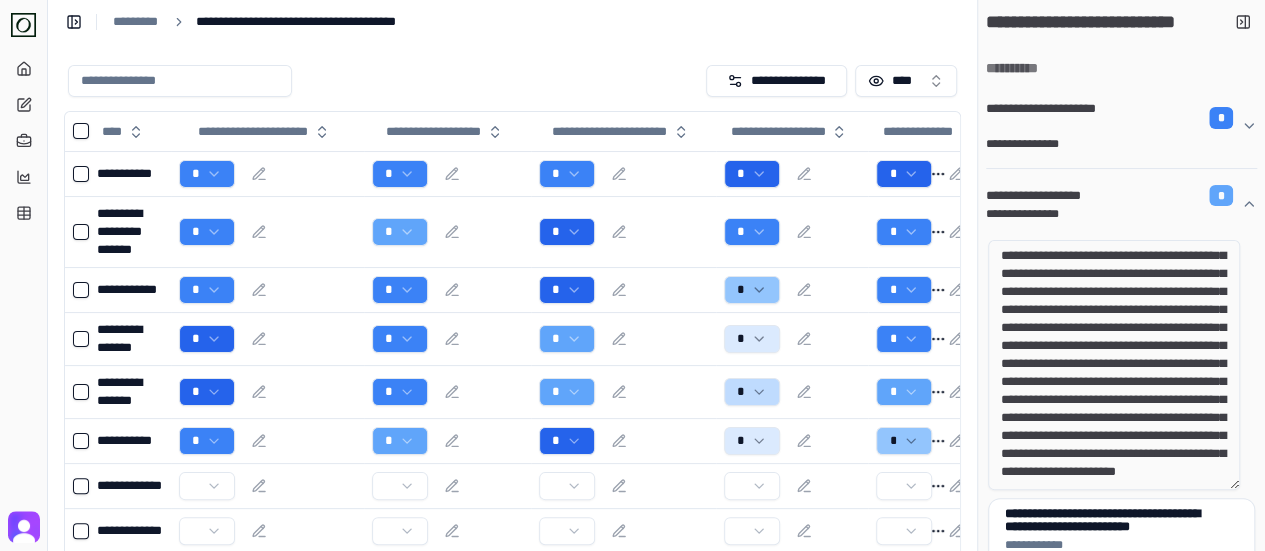 scroll, scrollTop: 217, scrollLeft: 0, axis: vertical 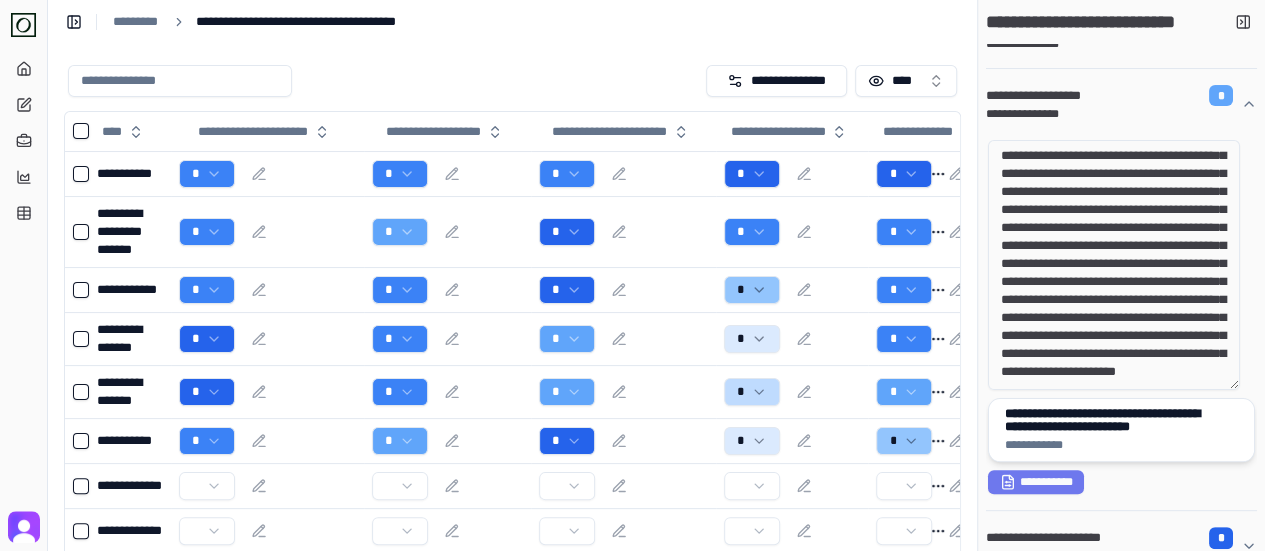 click on "**********" at bounding box center (1114, 420) 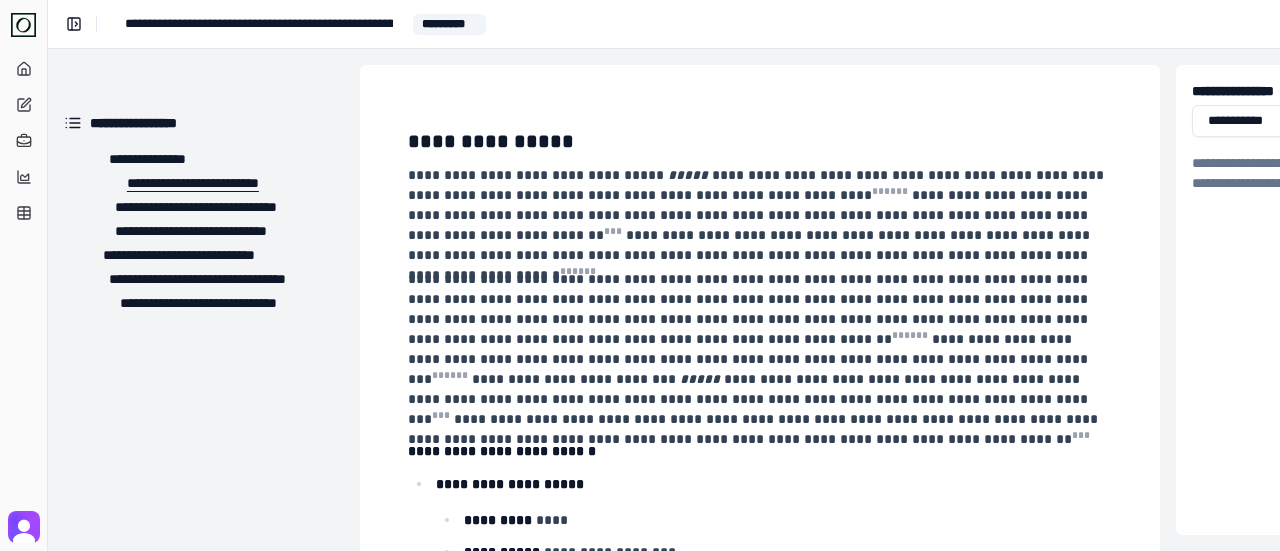 click on "**********" at bounding box center [169, 183] 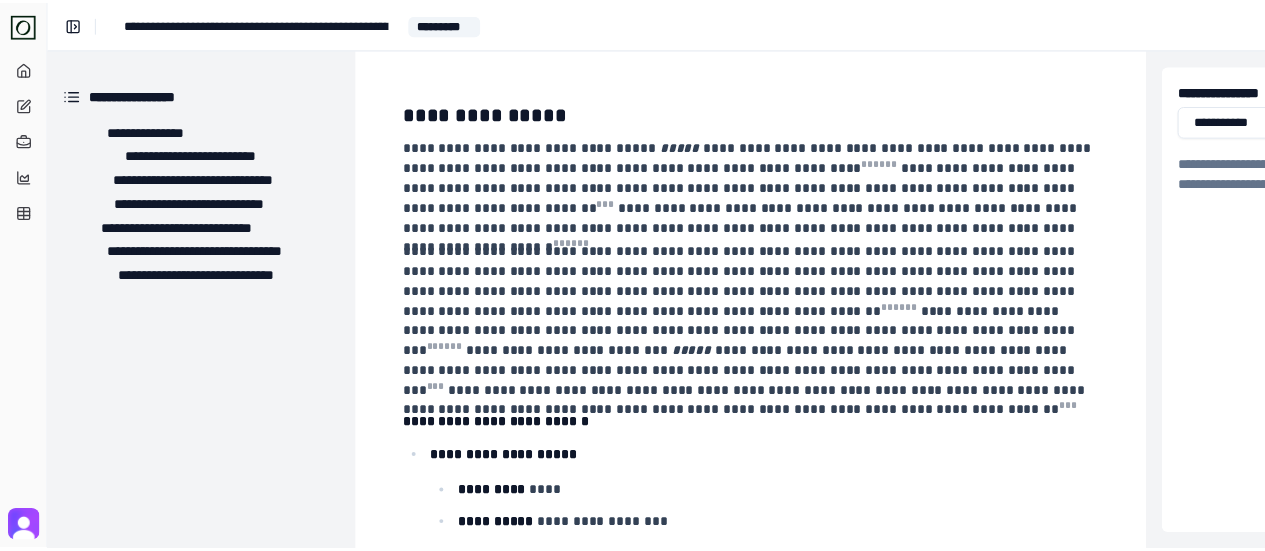 scroll, scrollTop: 0, scrollLeft: 0, axis: both 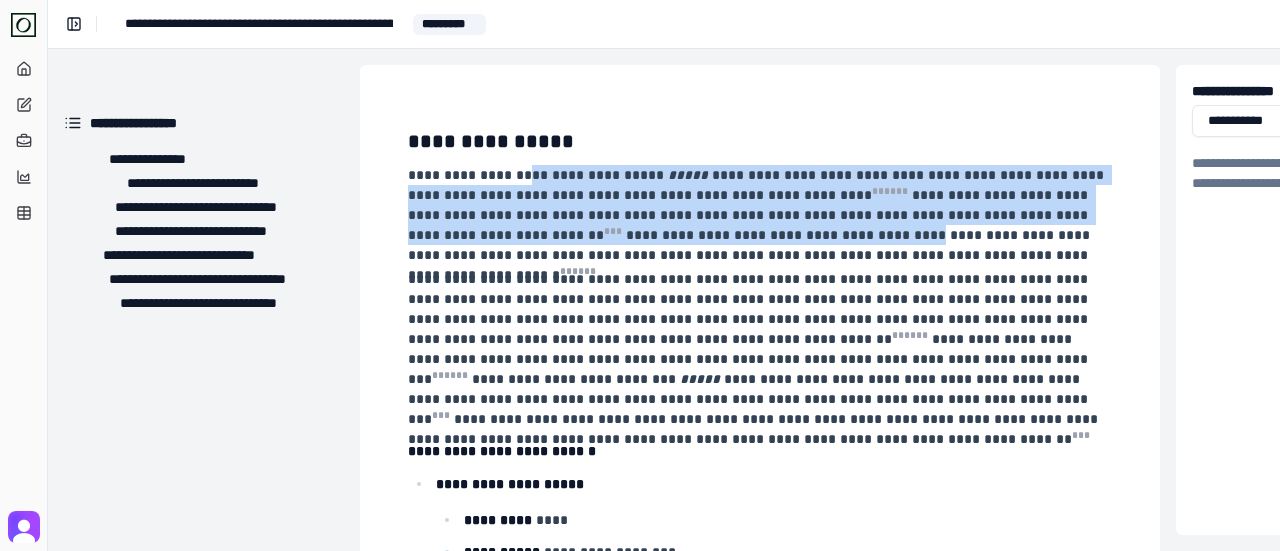drag, startPoint x: 622, startPoint y: 234, endPoint x: 633, endPoint y: 241, distance: 13.038404 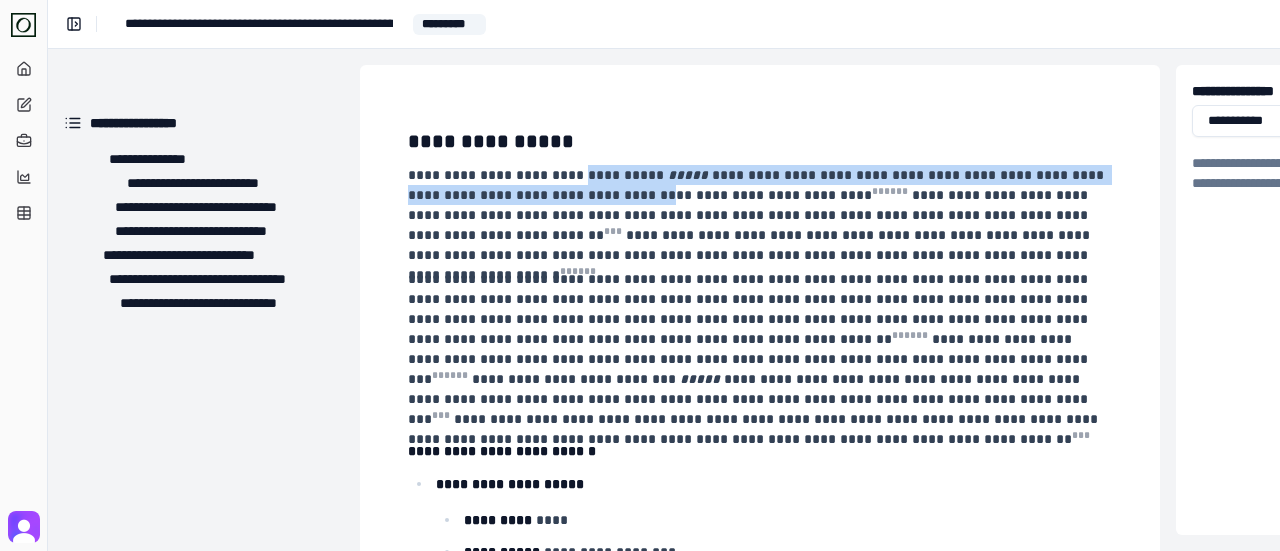 drag, startPoint x: 568, startPoint y: 176, endPoint x: 617, endPoint y: 202, distance: 55.470715 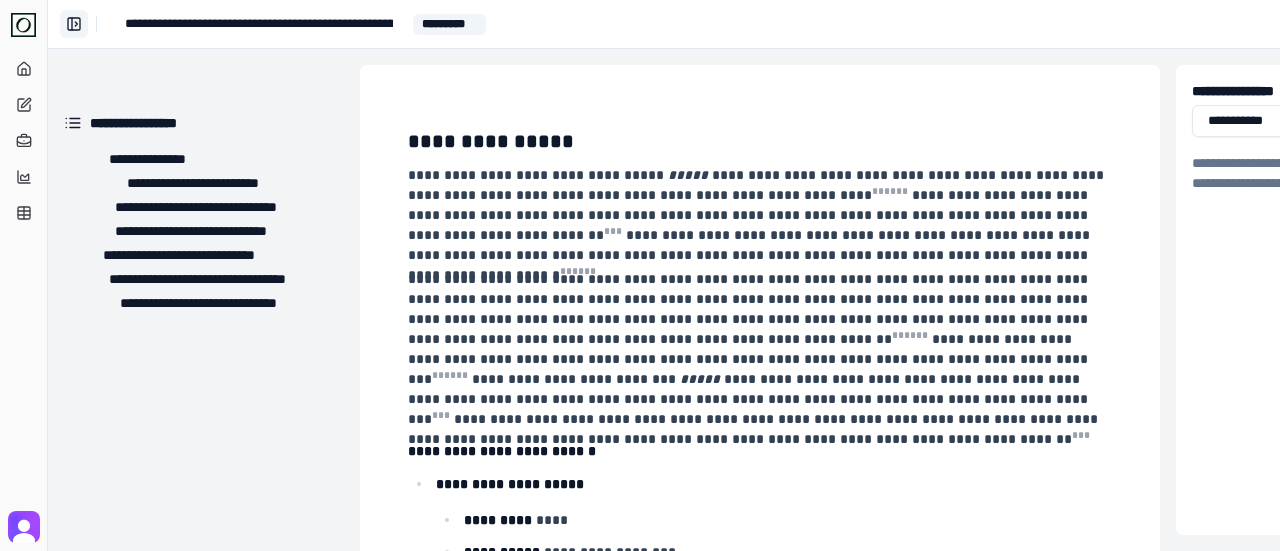 click on "**********" at bounding box center (74, 24) 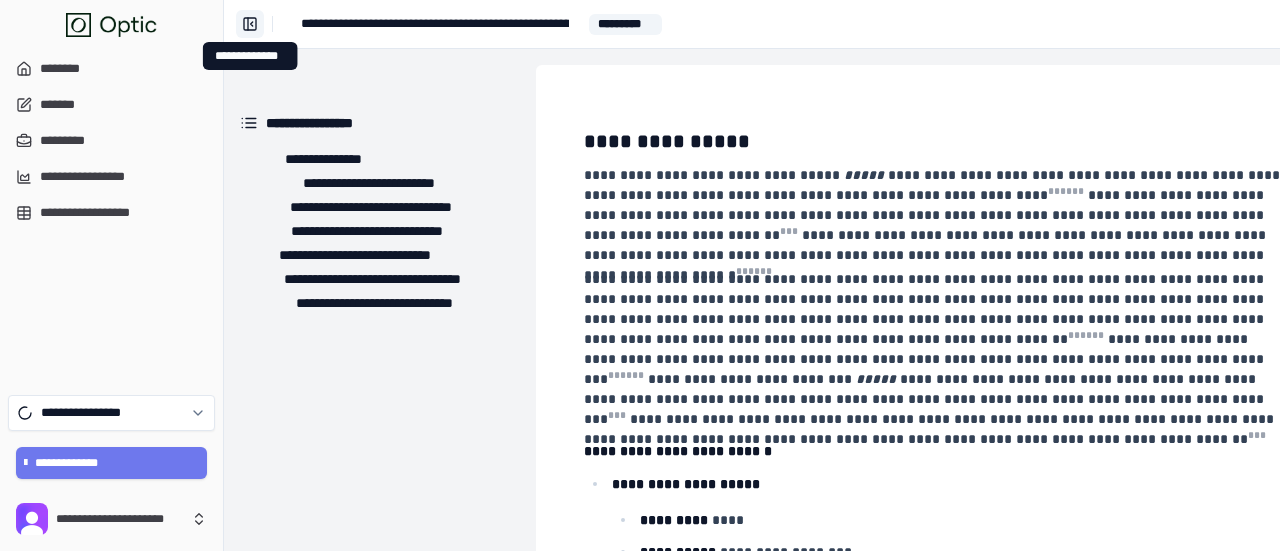 click on "**********" at bounding box center (250, 24) 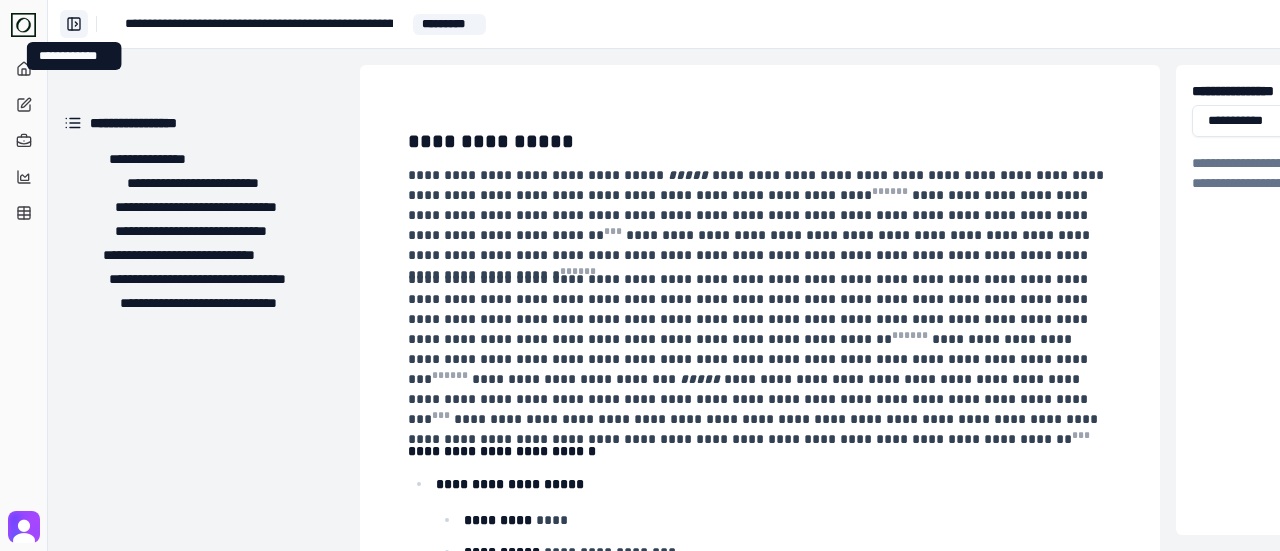 click on "**********" at bounding box center [74, 24] 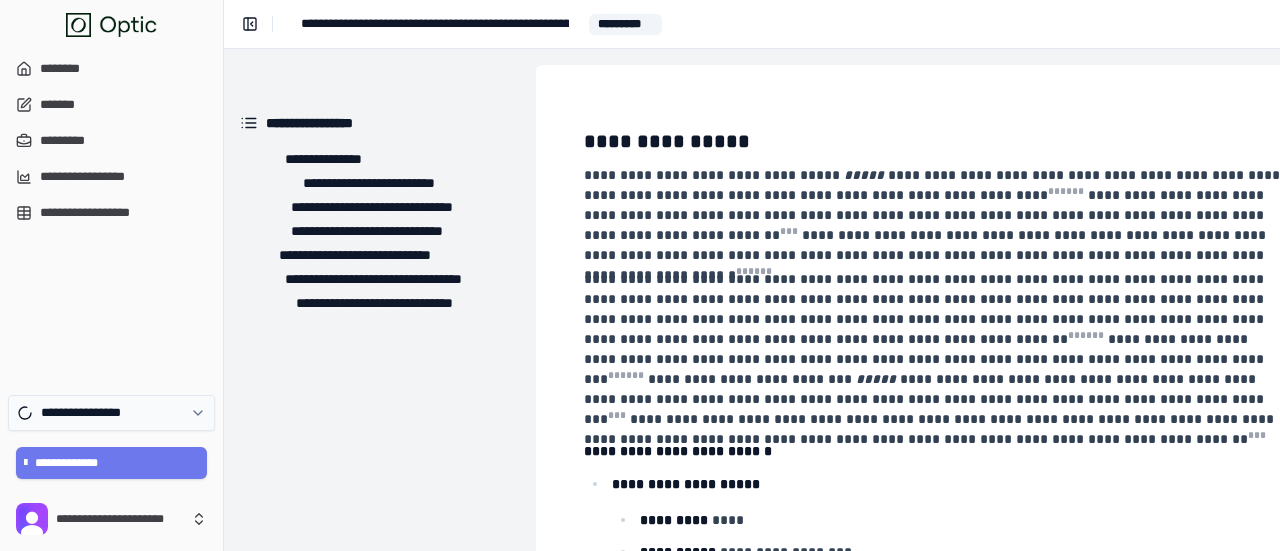 click on "**********" at bounding box center (111, 413) 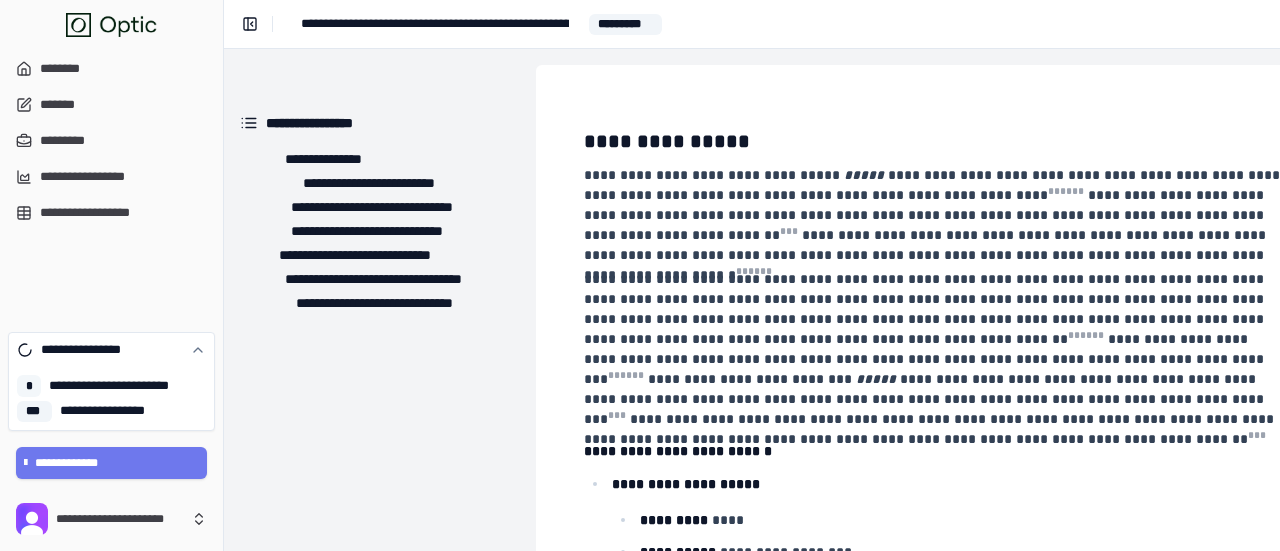 drag, startPoint x: 34, startPoint y: 411, endPoint x: 22, endPoint y: 396, distance: 19.209373 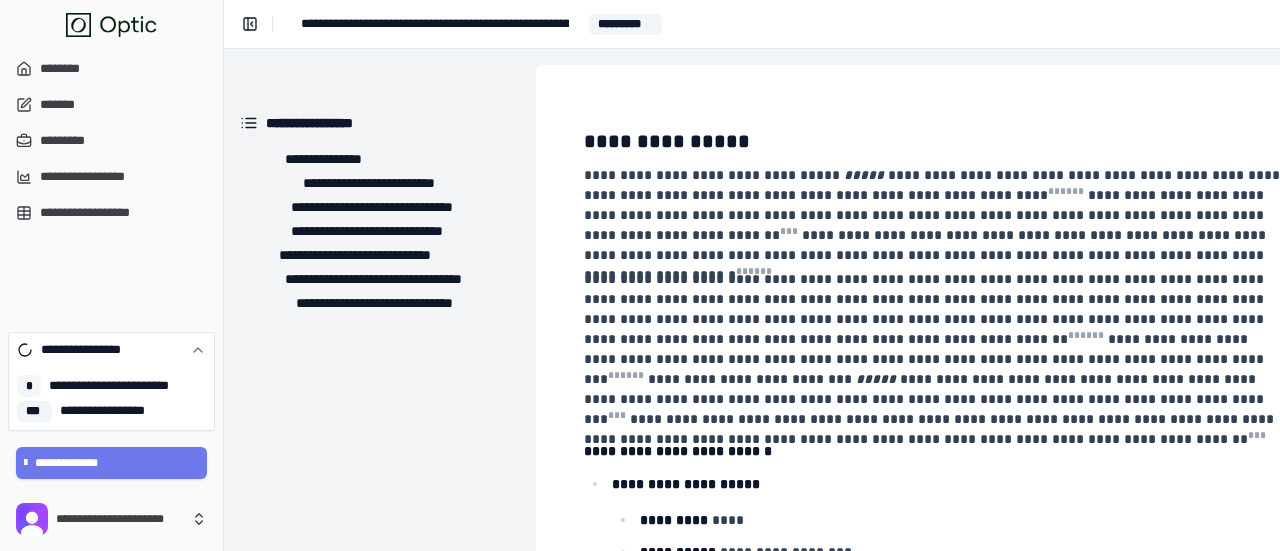 click on "***" at bounding box center [34, 411] 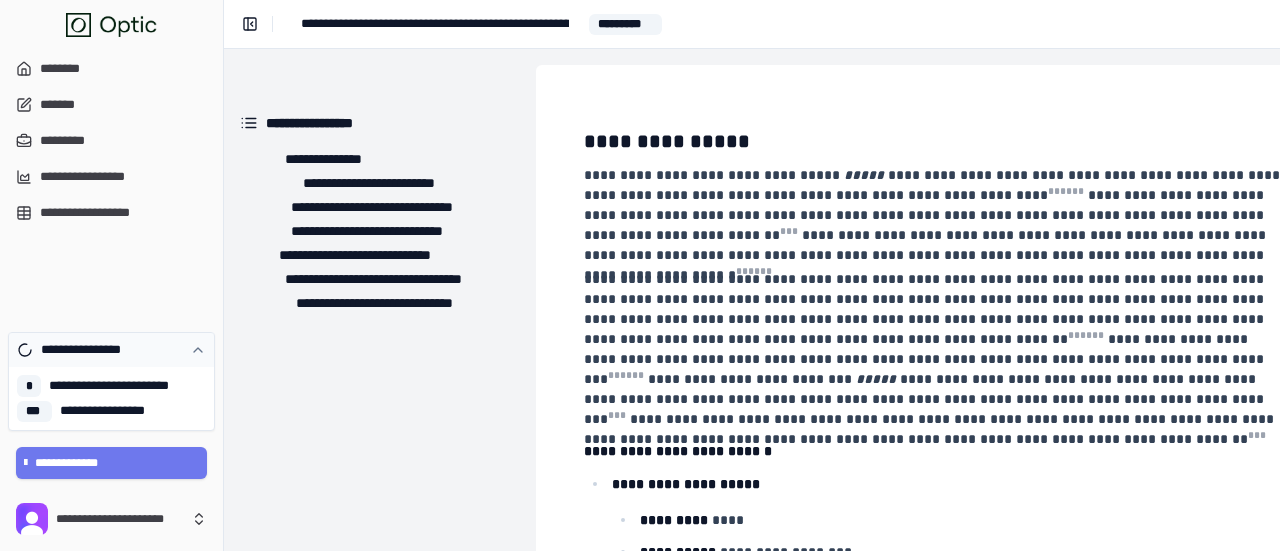 click on "**********" at bounding box center [91, 350] 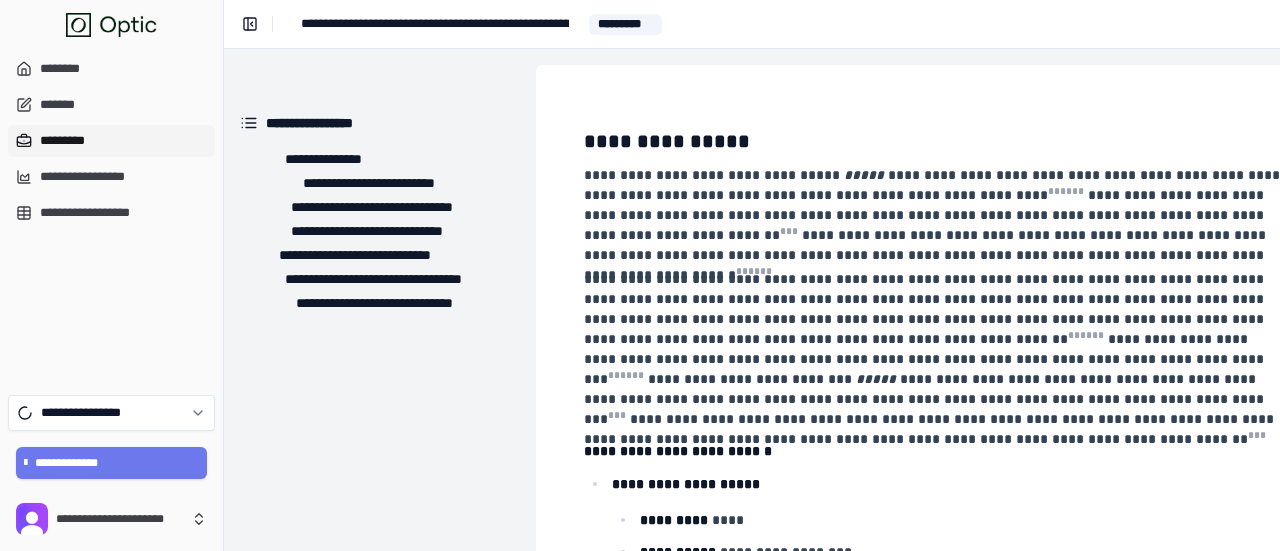 click on "*********" at bounding box center [111, 141] 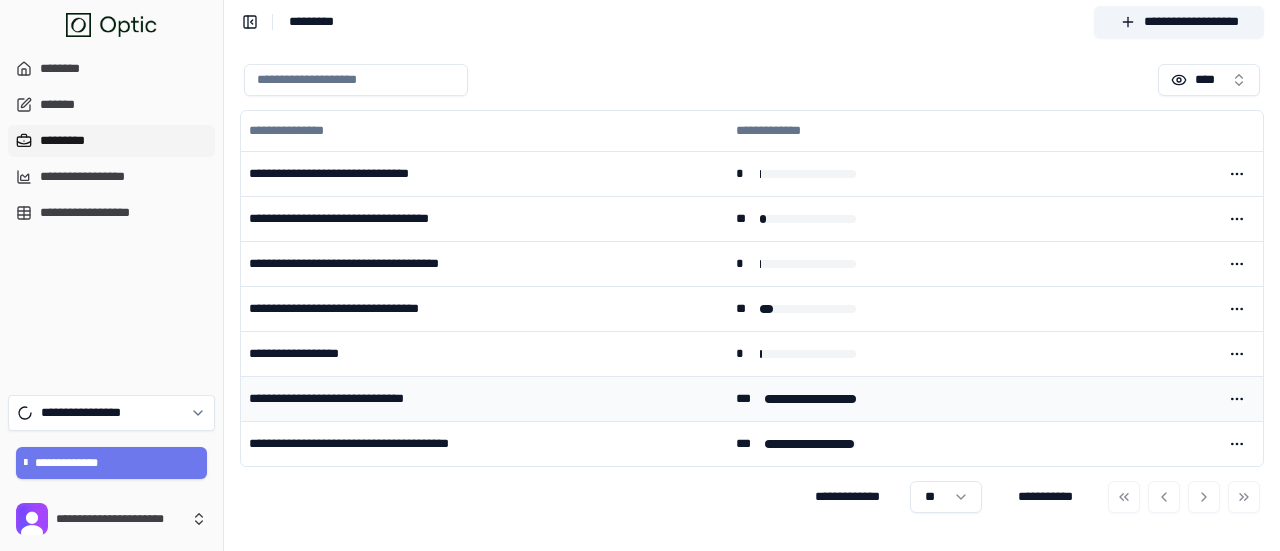 click on "**********" at bounding box center (484, 398) 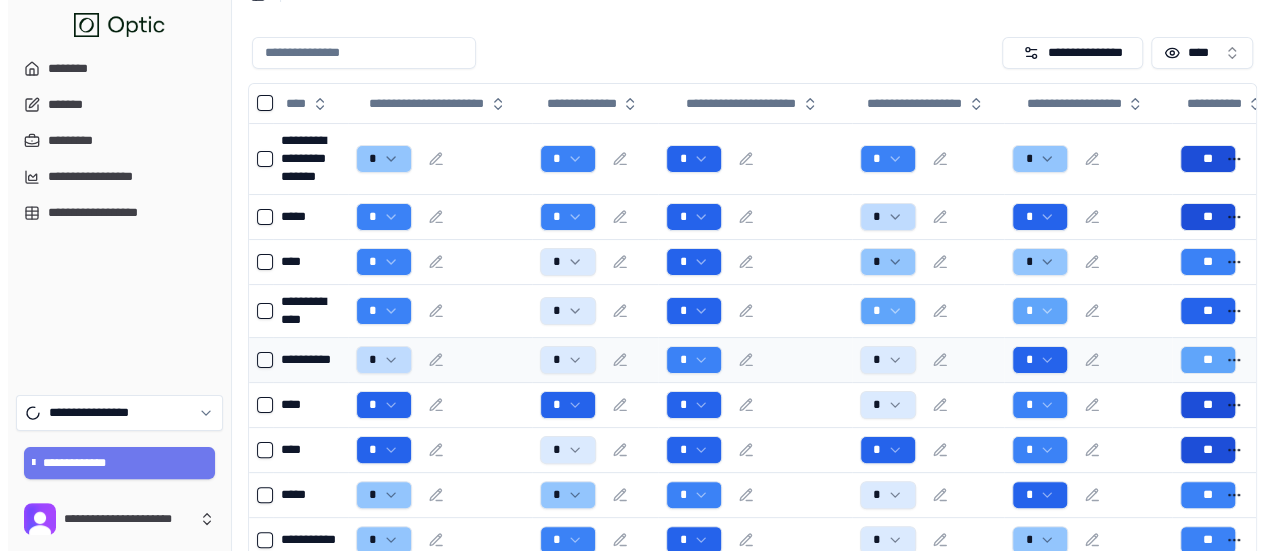 scroll, scrollTop: 0, scrollLeft: 0, axis: both 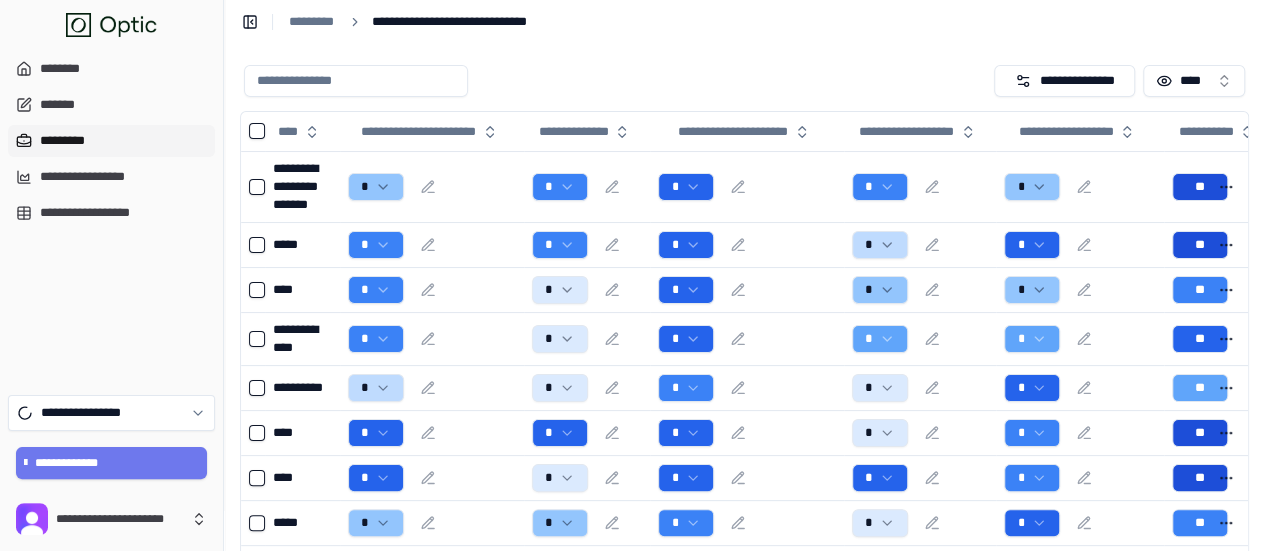 click on "*********" at bounding box center (111, 141) 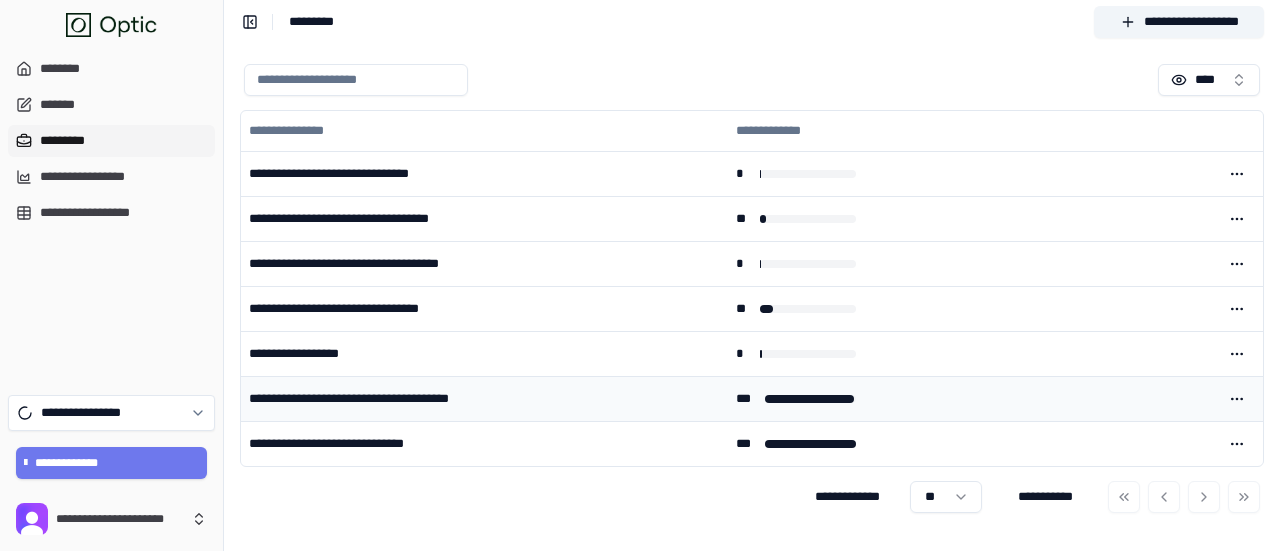 click on "**********" at bounding box center (484, 398) 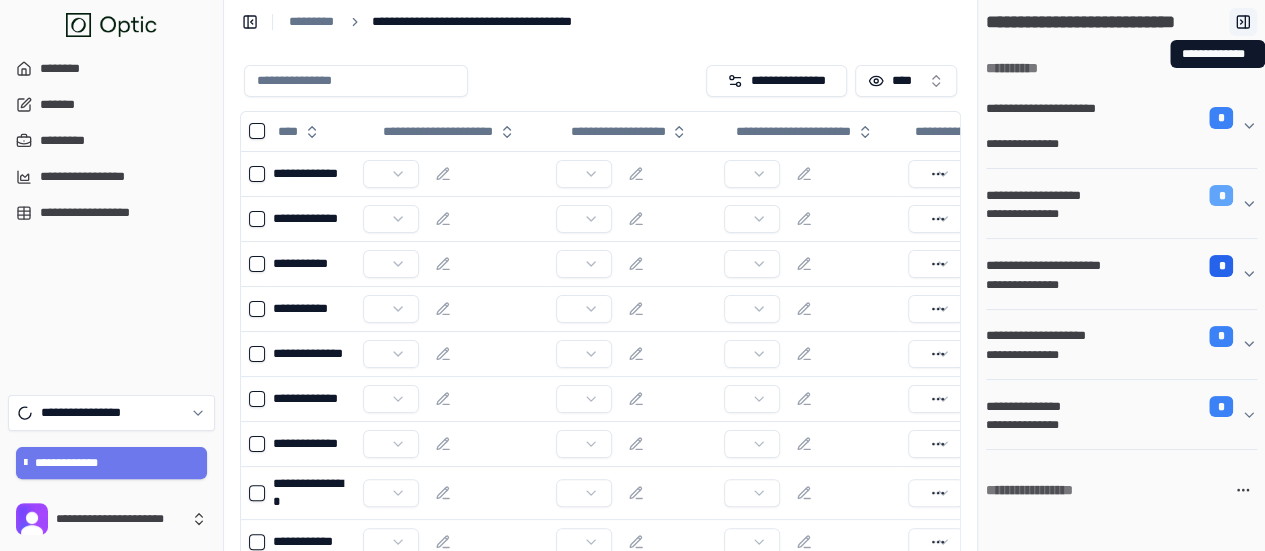 click at bounding box center (1243, 22) 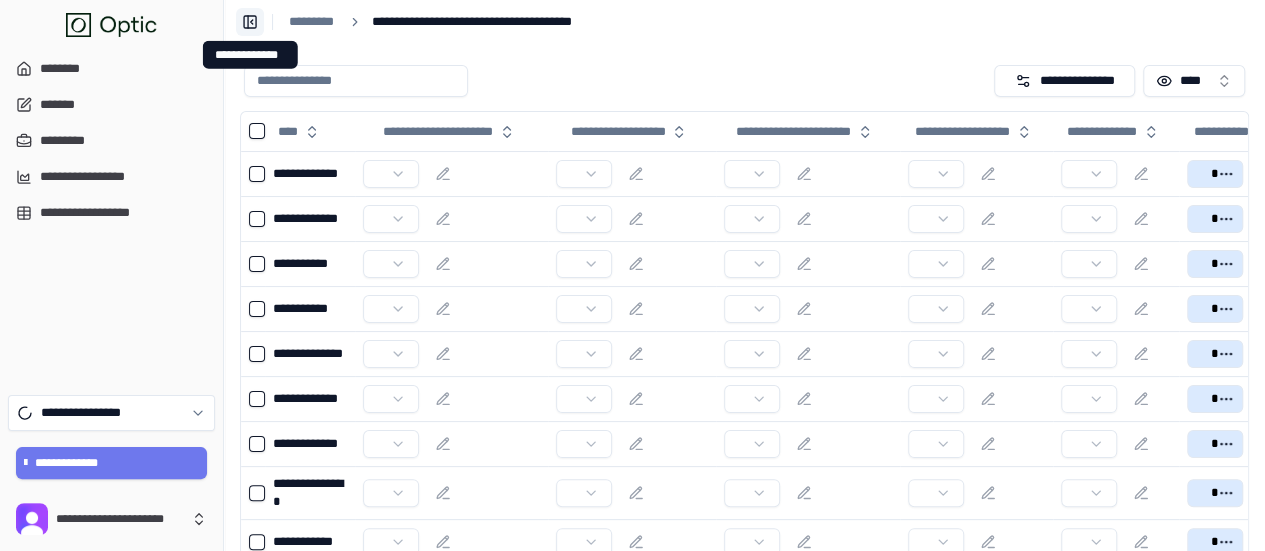 click on "**********" at bounding box center [250, 22] 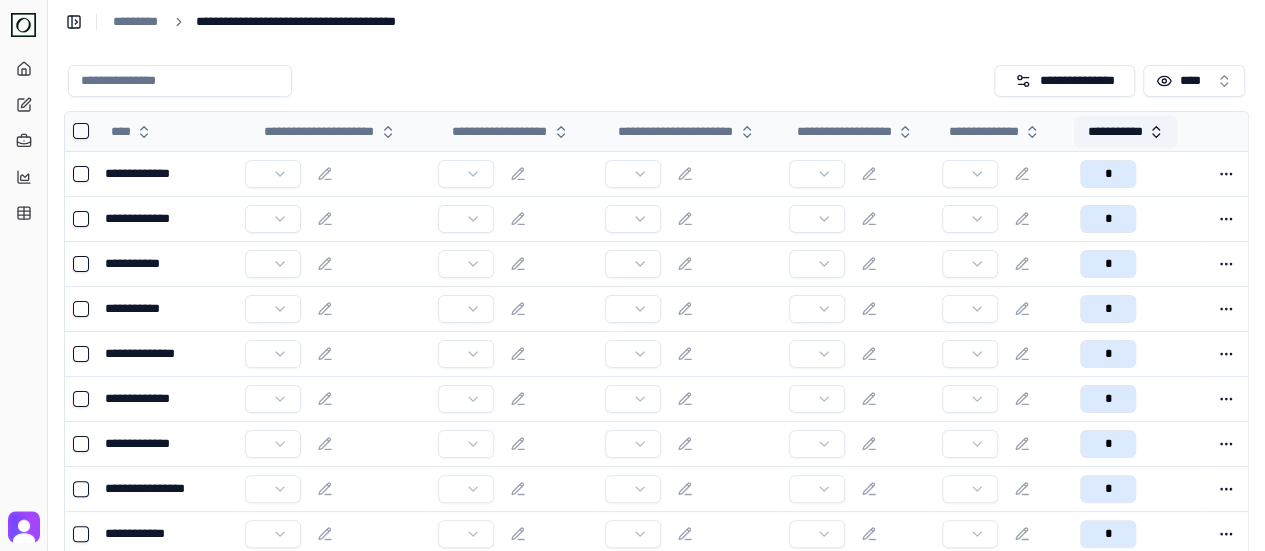 click on "**********" at bounding box center (1125, 132) 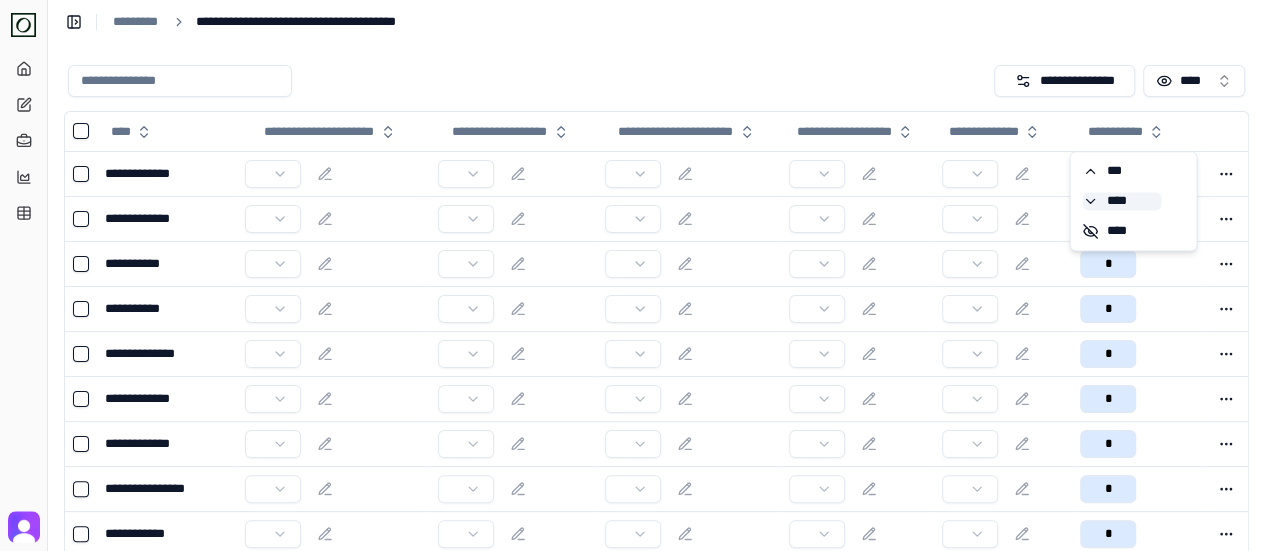 click on "****" at bounding box center [1121, 201] 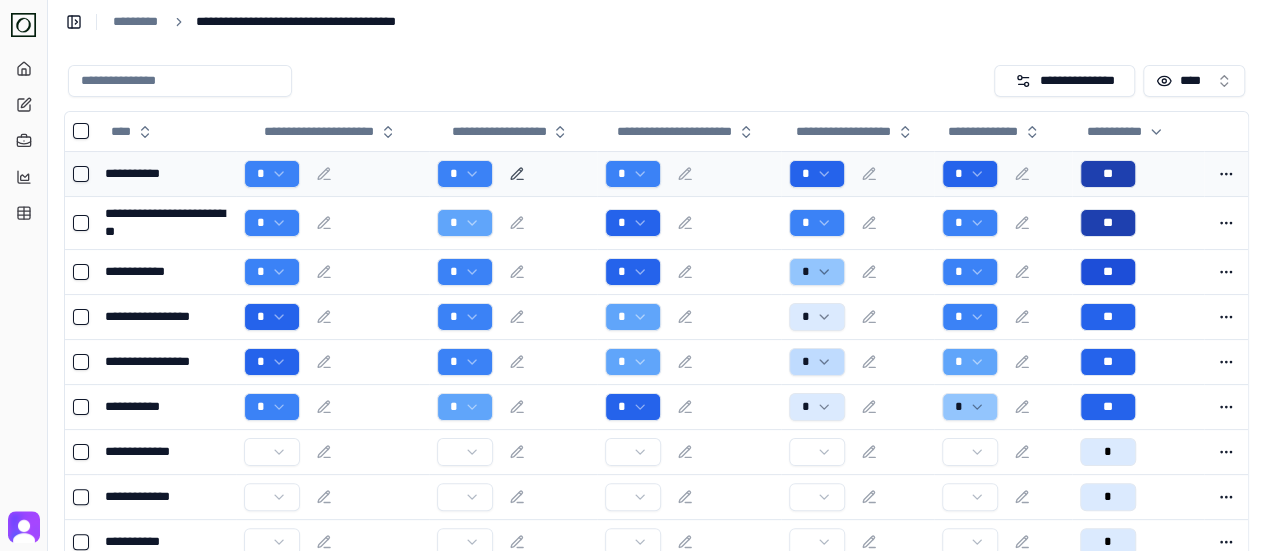 click 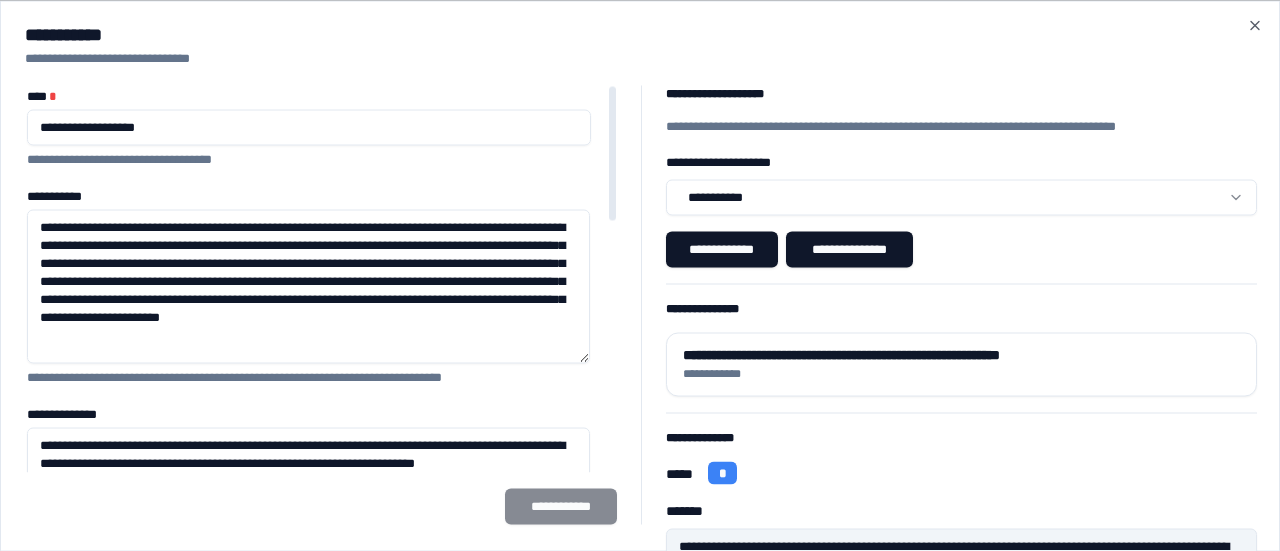 drag, startPoint x: 581, startPoint y: 265, endPoint x: 582, endPoint y: 359, distance: 94.00532 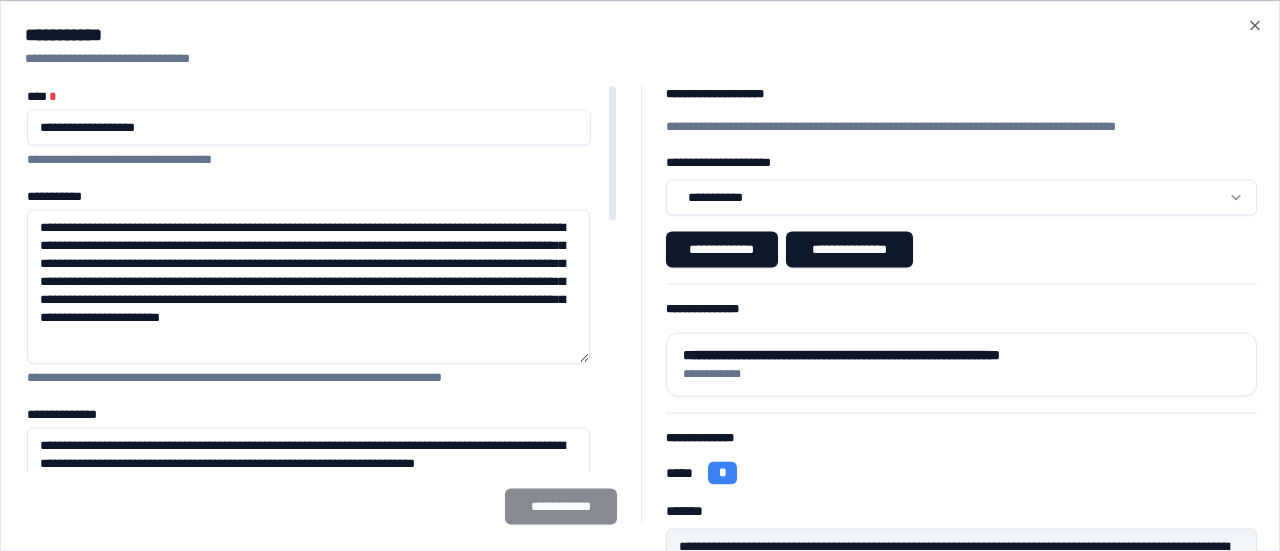 drag, startPoint x: 180, startPoint y: 281, endPoint x: 357, endPoint y: 307, distance: 178.89941 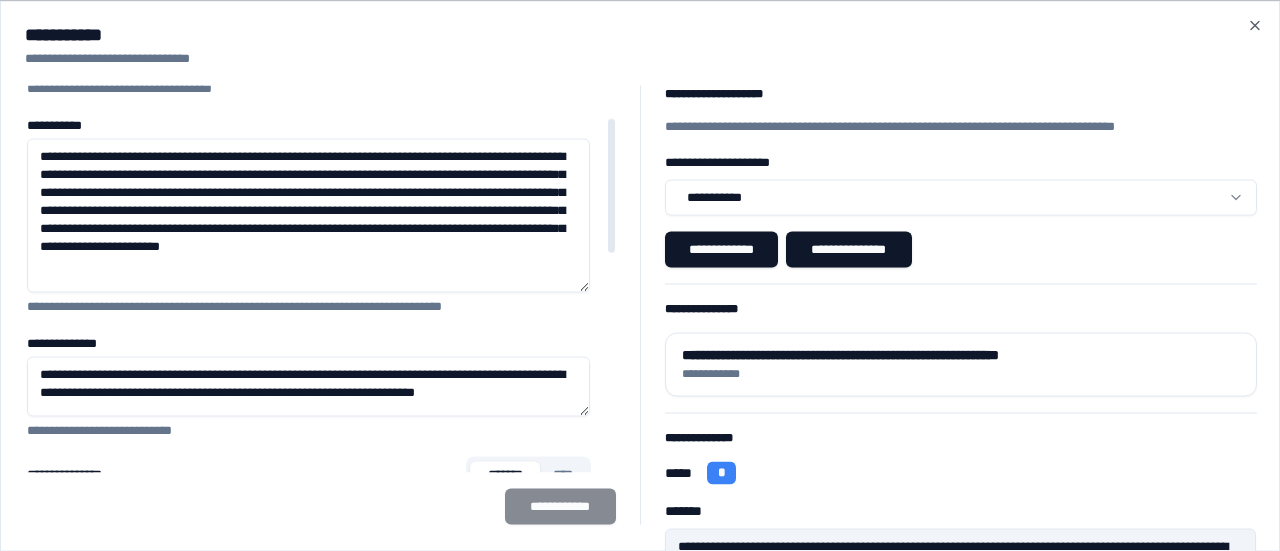 scroll, scrollTop: 100, scrollLeft: 0, axis: vertical 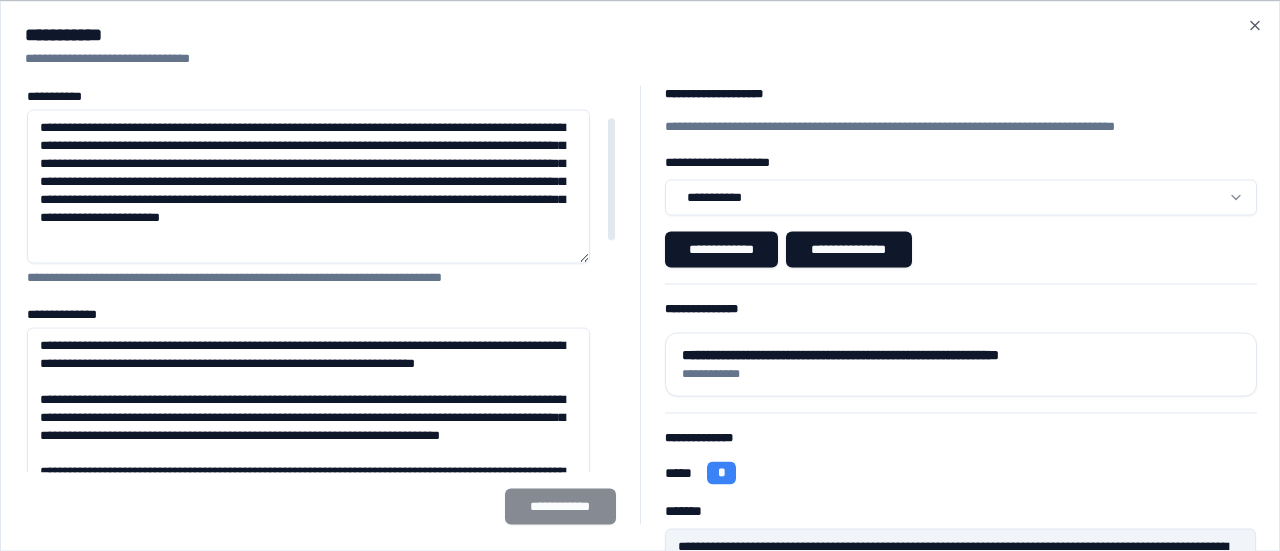 drag, startPoint x: 579, startPoint y: 379, endPoint x: 576, endPoint y: 402, distance: 23.194826 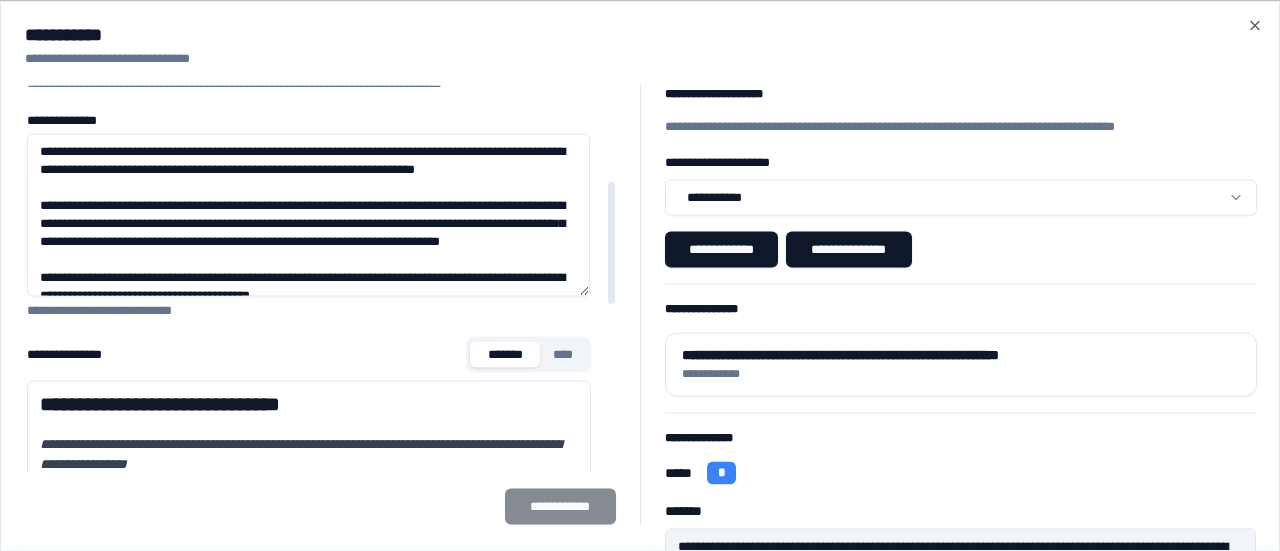 scroll, scrollTop: 300, scrollLeft: 0, axis: vertical 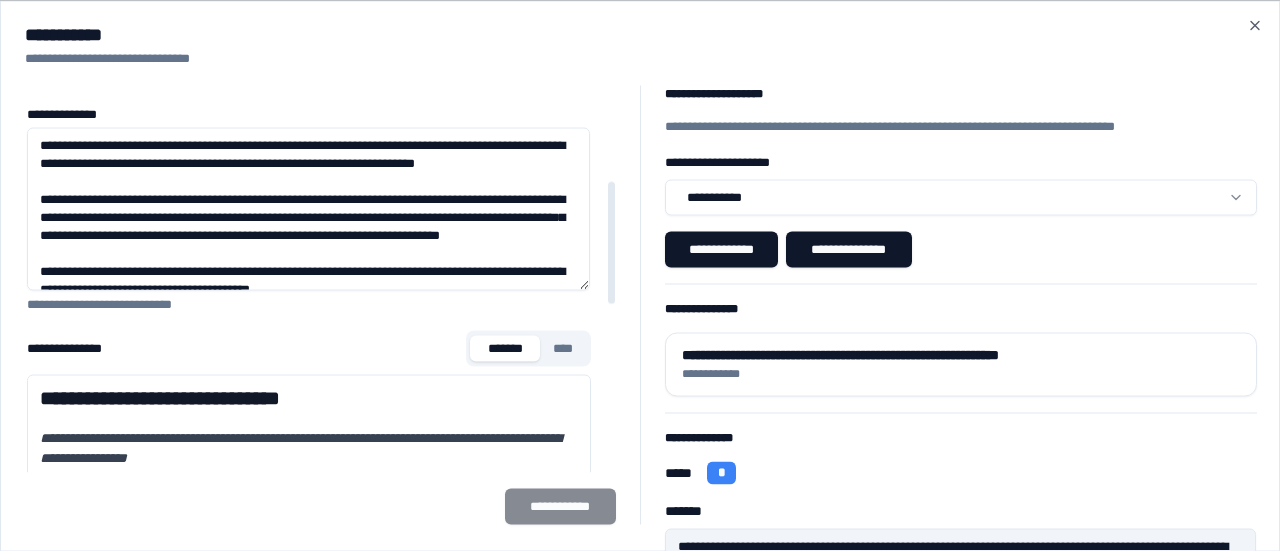 drag, startPoint x: 174, startPoint y: 197, endPoint x: 280, endPoint y: 227, distance: 110.16351 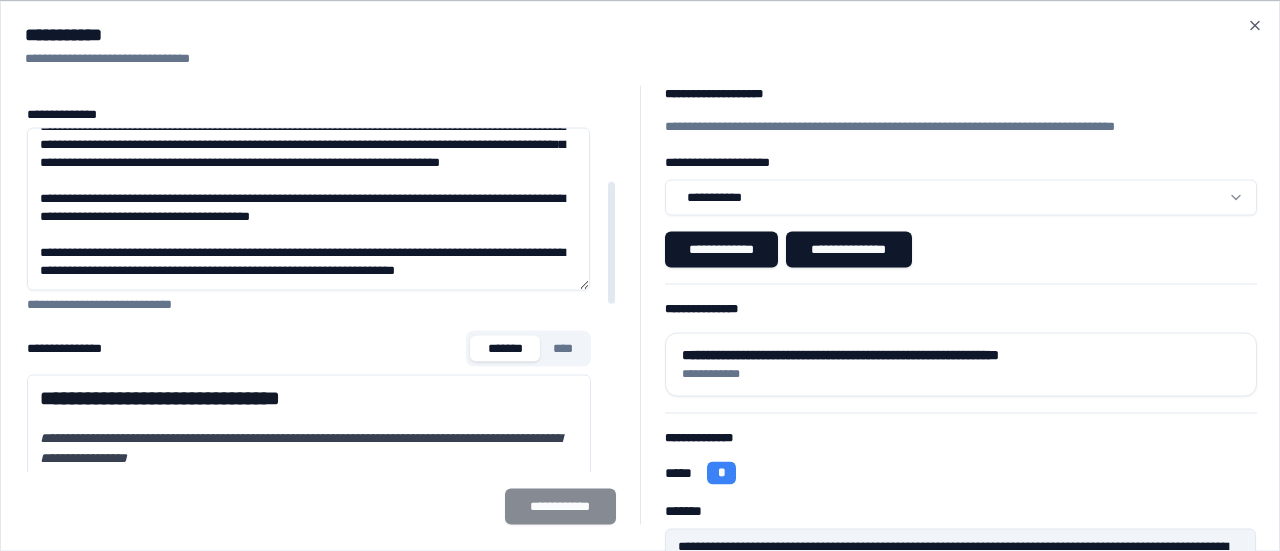 scroll, scrollTop: 100, scrollLeft: 0, axis: vertical 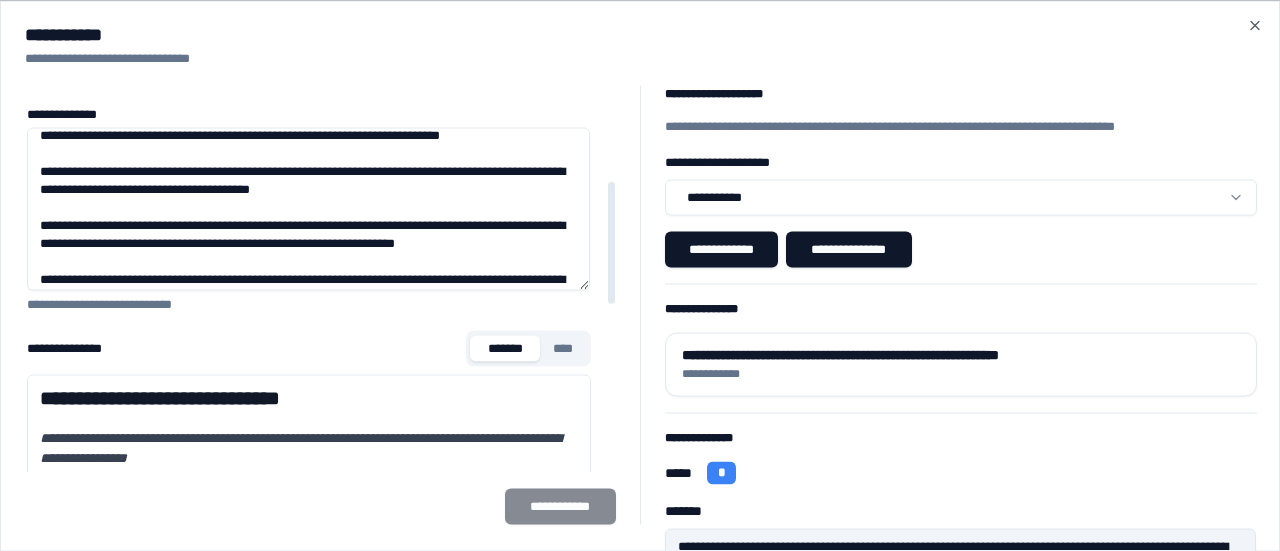 drag, startPoint x: 171, startPoint y: 185, endPoint x: 330, endPoint y: 213, distance: 161.44658 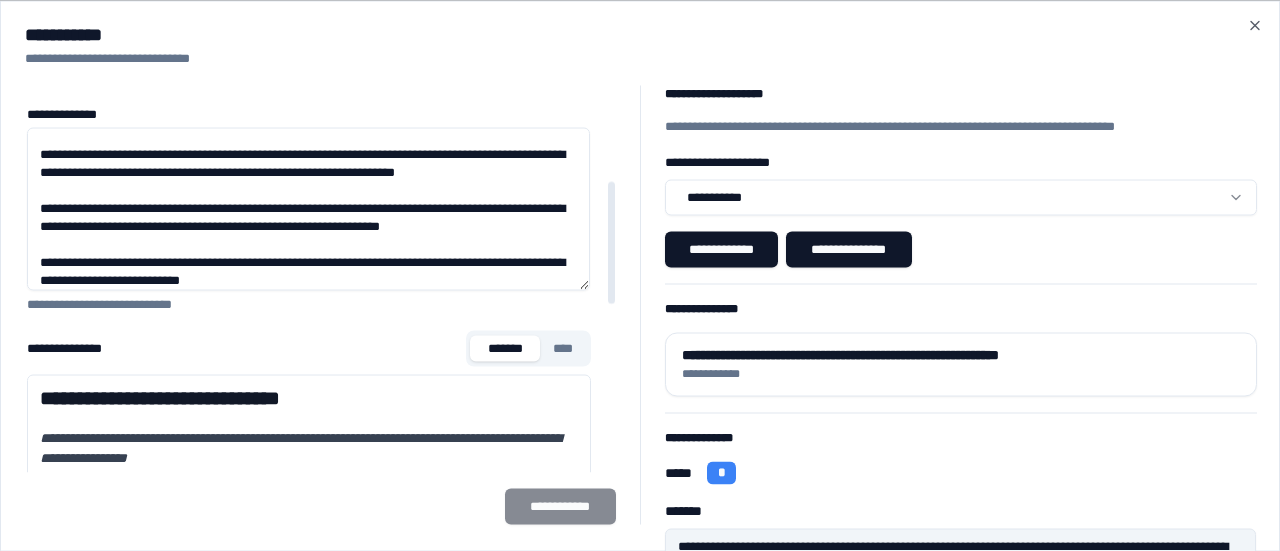 scroll, scrollTop: 196, scrollLeft: 0, axis: vertical 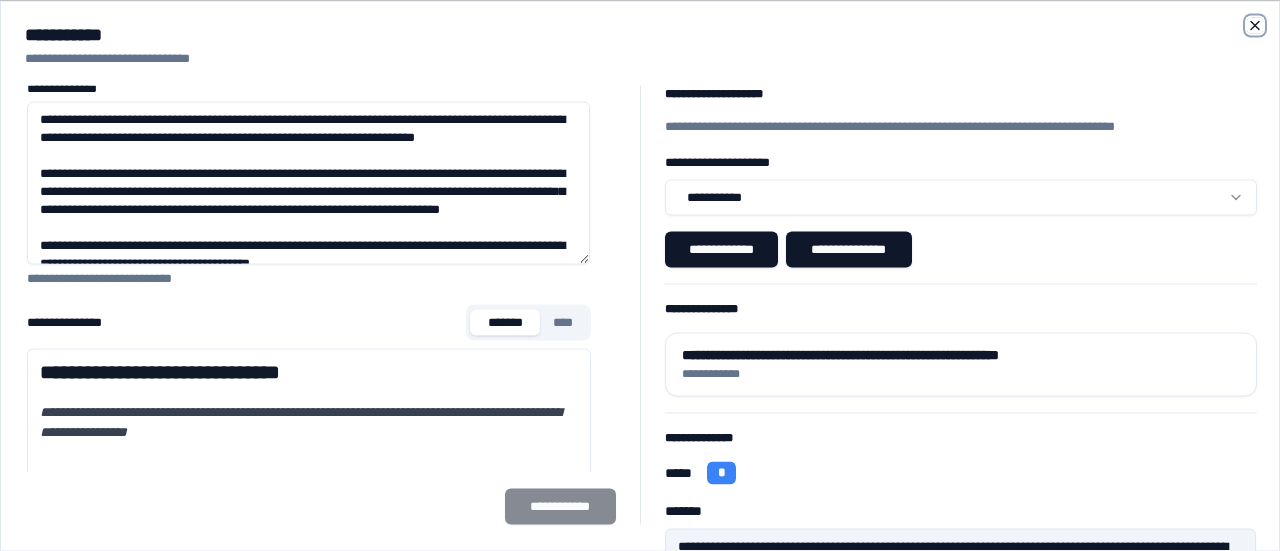 click 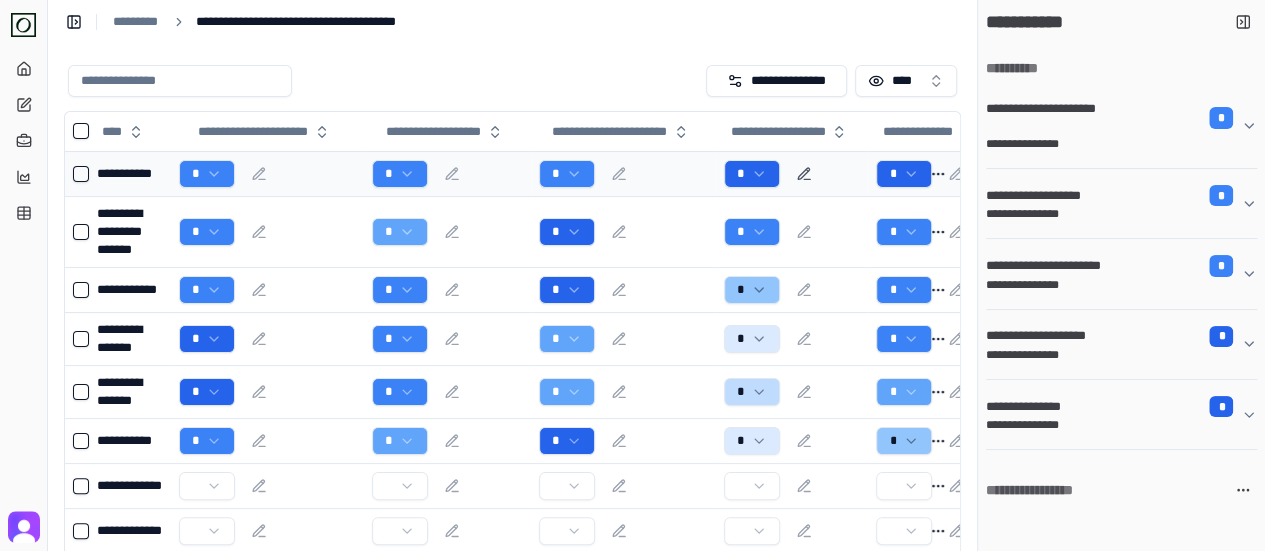 click 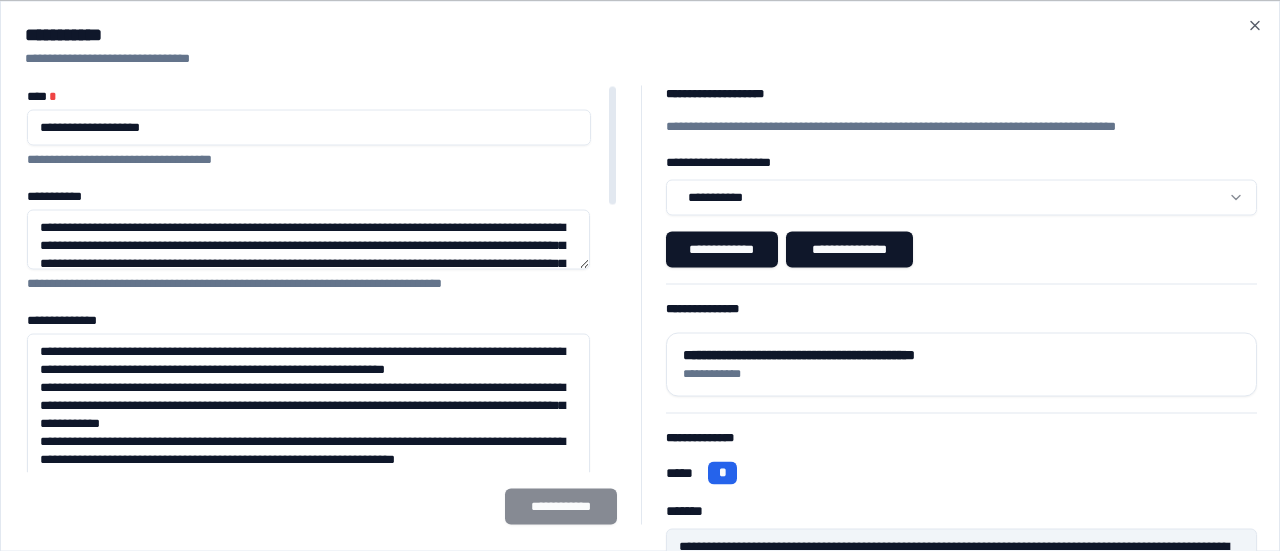 drag, startPoint x: 576, startPoint y: 390, endPoint x: 574, endPoint y: 481, distance: 91.02197 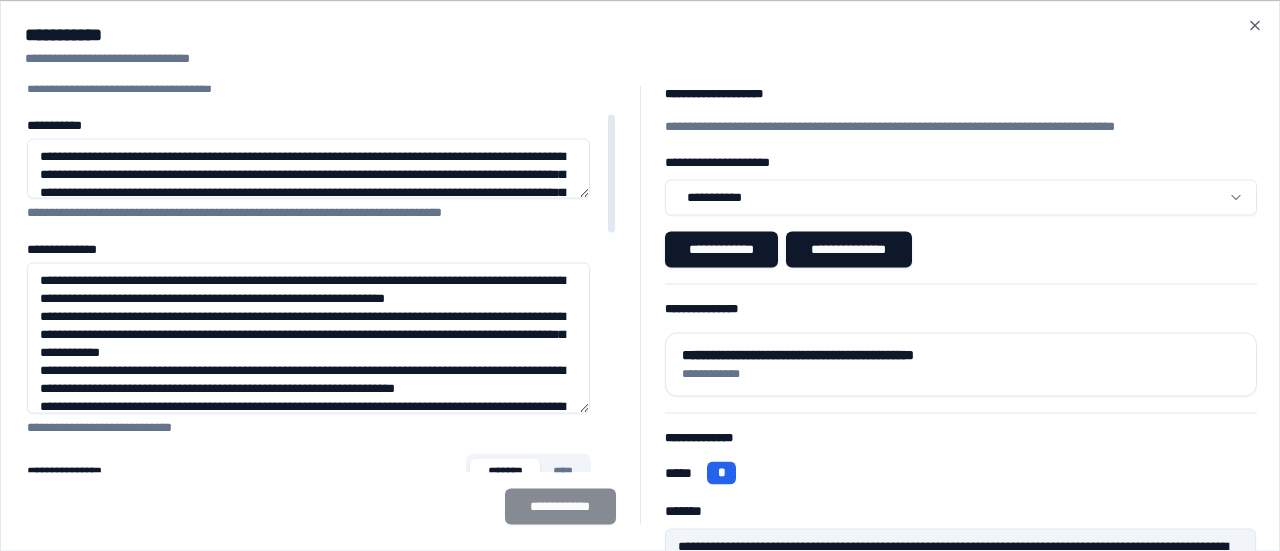 scroll, scrollTop: 100, scrollLeft: 0, axis: vertical 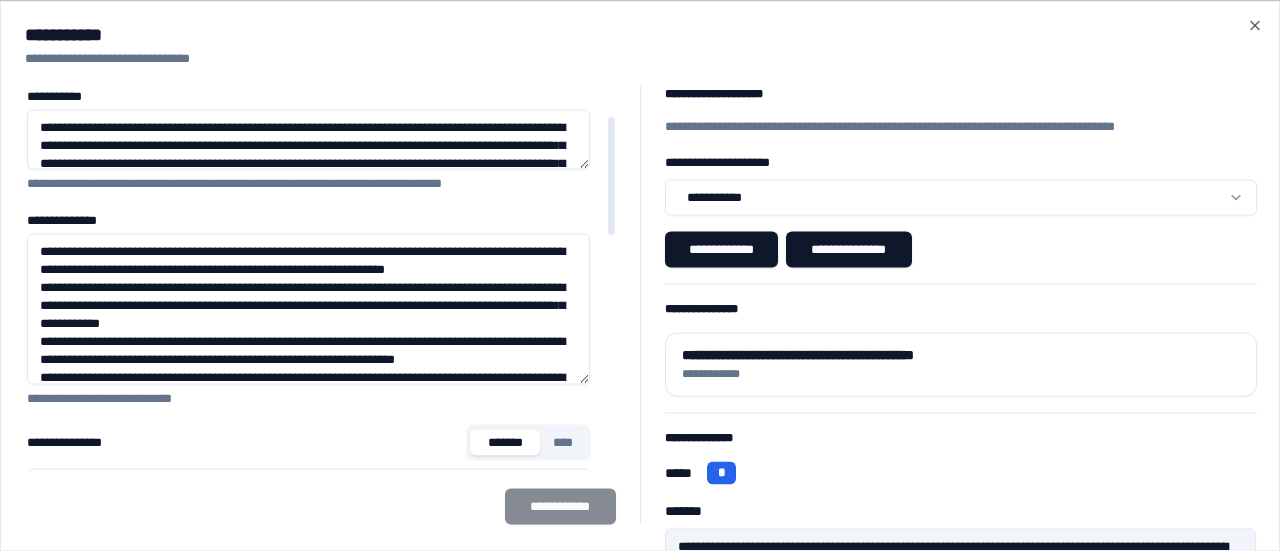 drag, startPoint x: 146, startPoint y: 281, endPoint x: 335, endPoint y: 298, distance: 189.76302 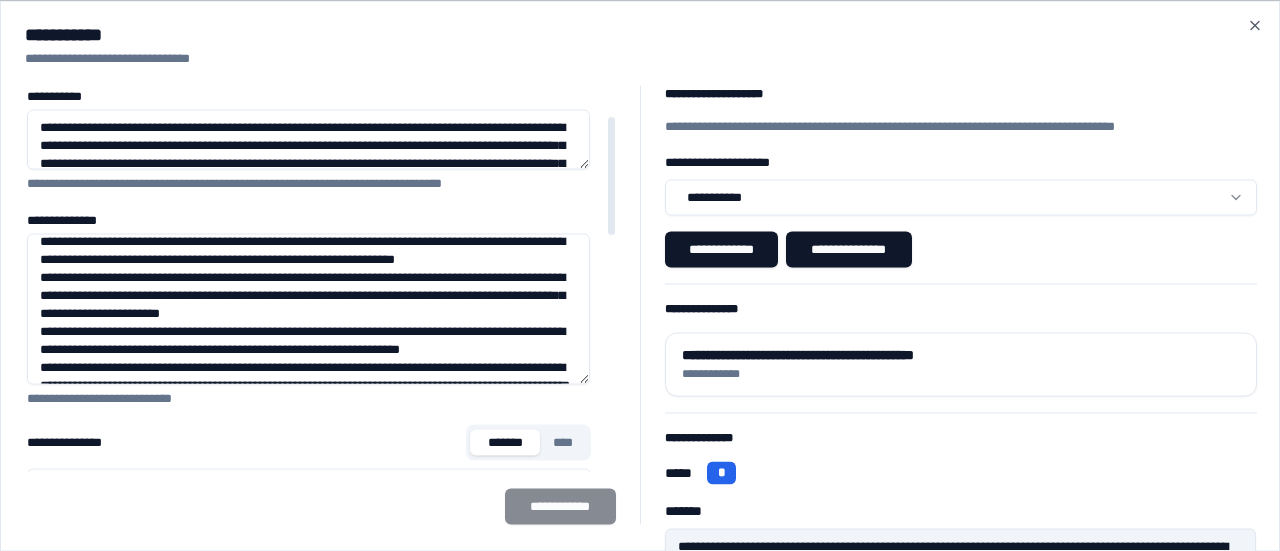 drag, startPoint x: 198, startPoint y: 243, endPoint x: 338, endPoint y: 267, distance: 142.04225 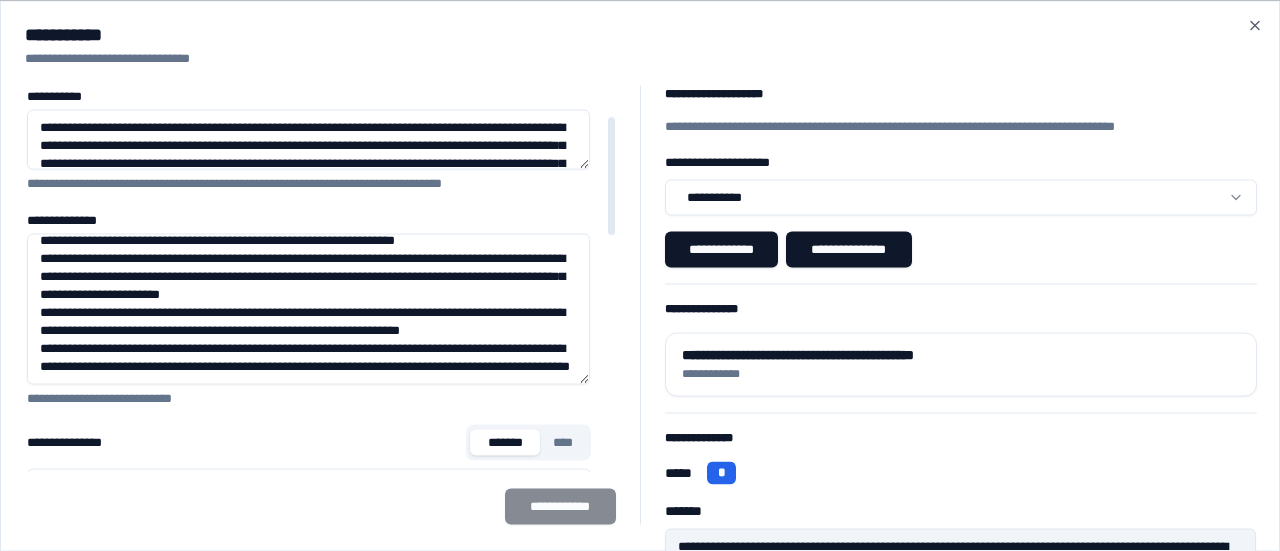 scroll, scrollTop: 136, scrollLeft: 0, axis: vertical 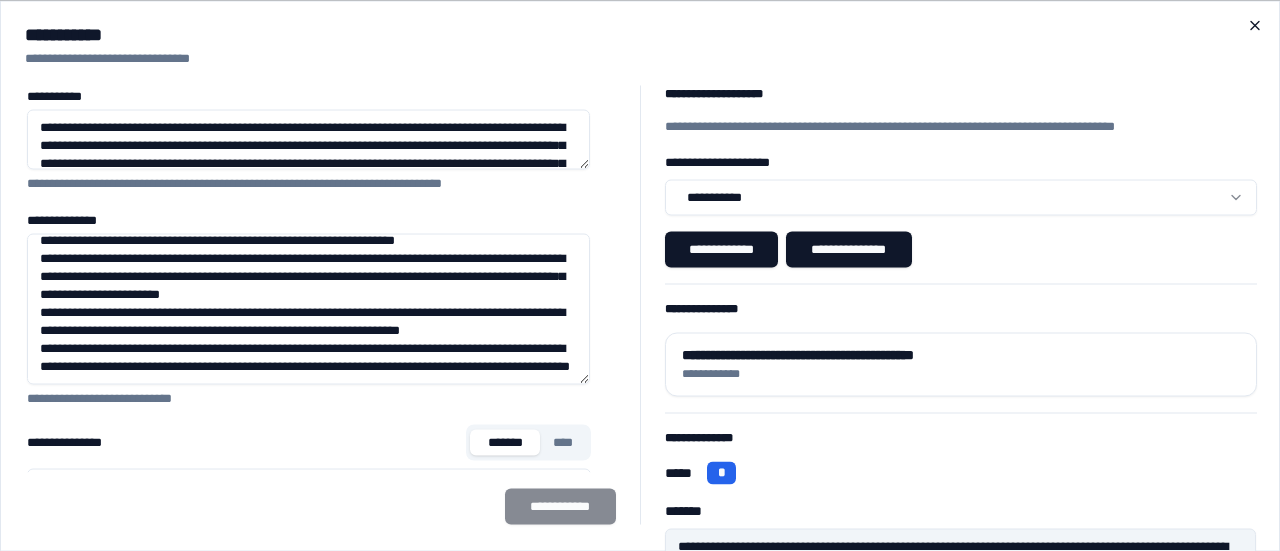 click 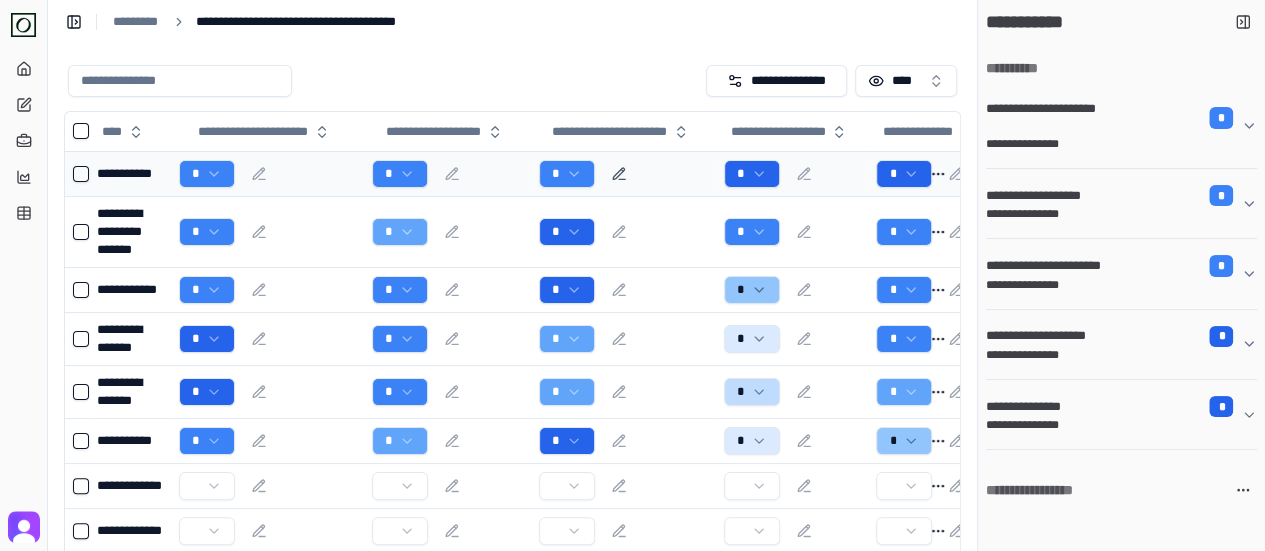 click 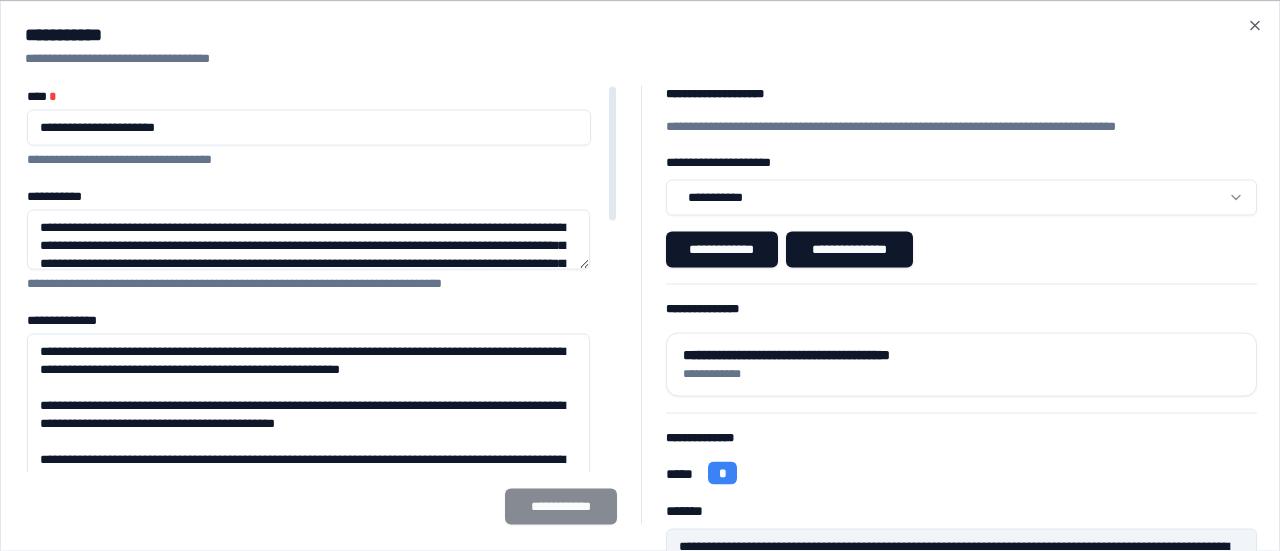 drag, startPoint x: 585, startPoint y: 389, endPoint x: 590, endPoint y: 486, distance: 97.128784 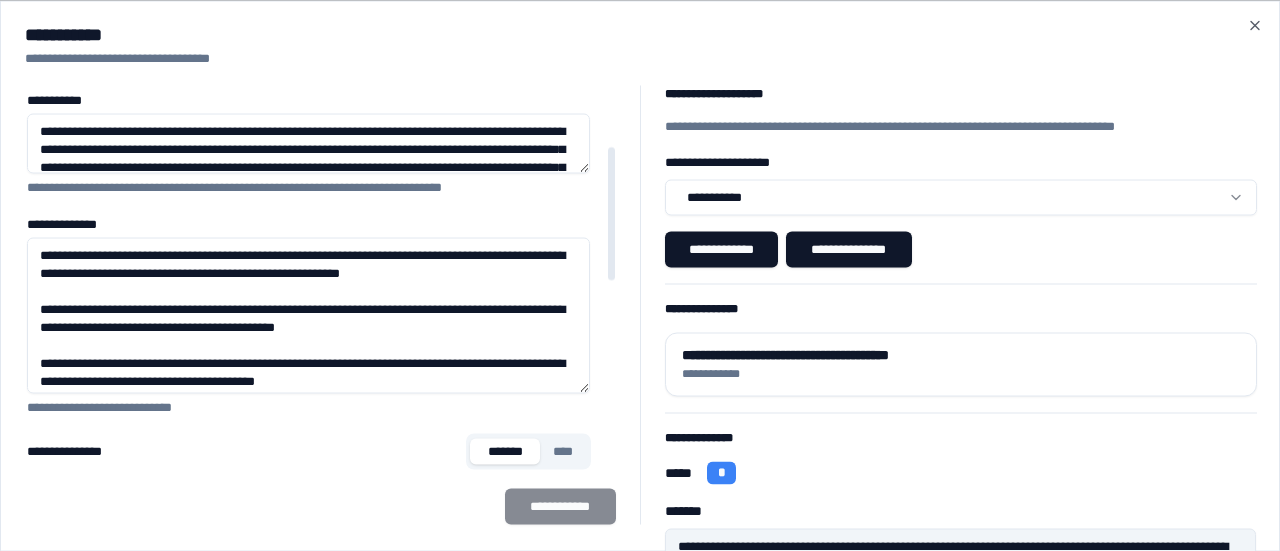 scroll, scrollTop: 200, scrollLeft: 0, axis: vertical 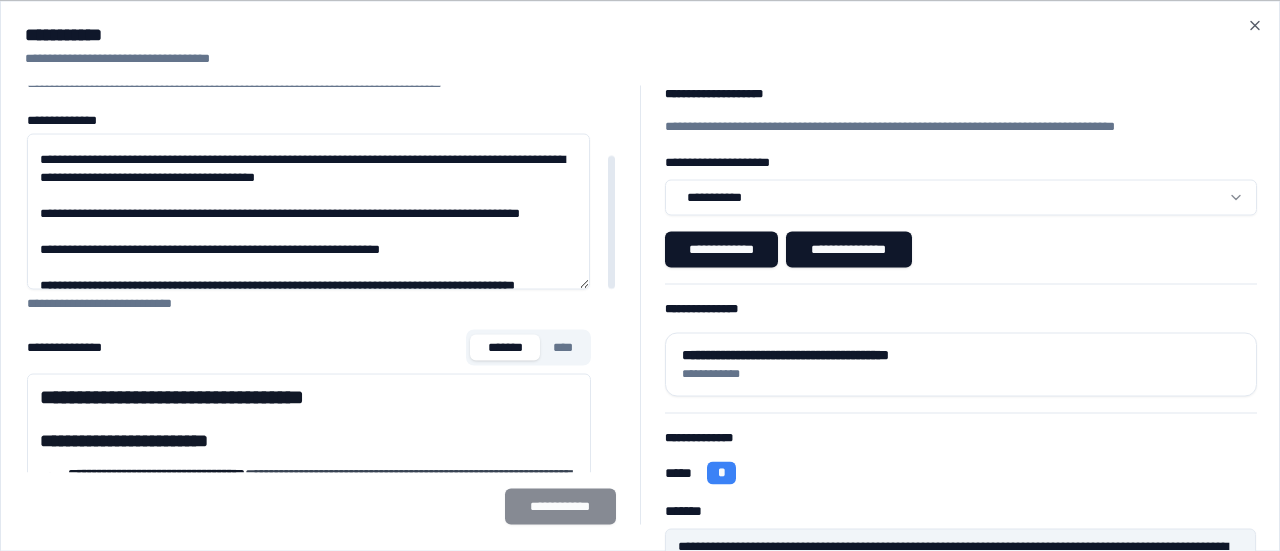 drag, startPoint x: 270, startPoint y: 155, endPoint x: 390, endPoint y: 161, distance: 120.14991 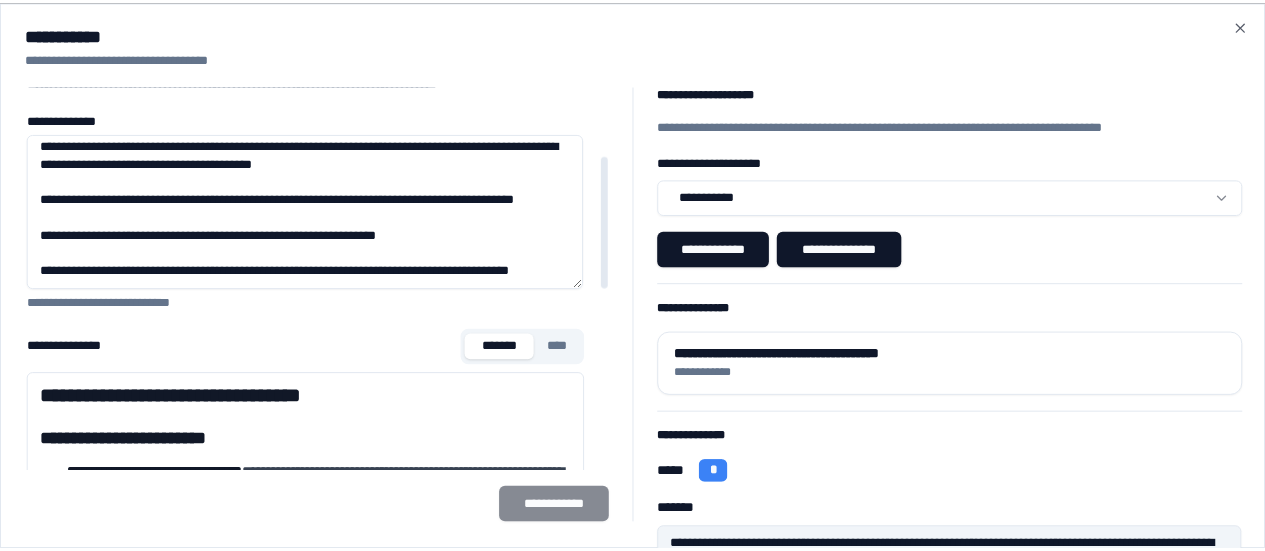 scroll, scrollTop: 149, scrollLeft: 0, axis: vertical 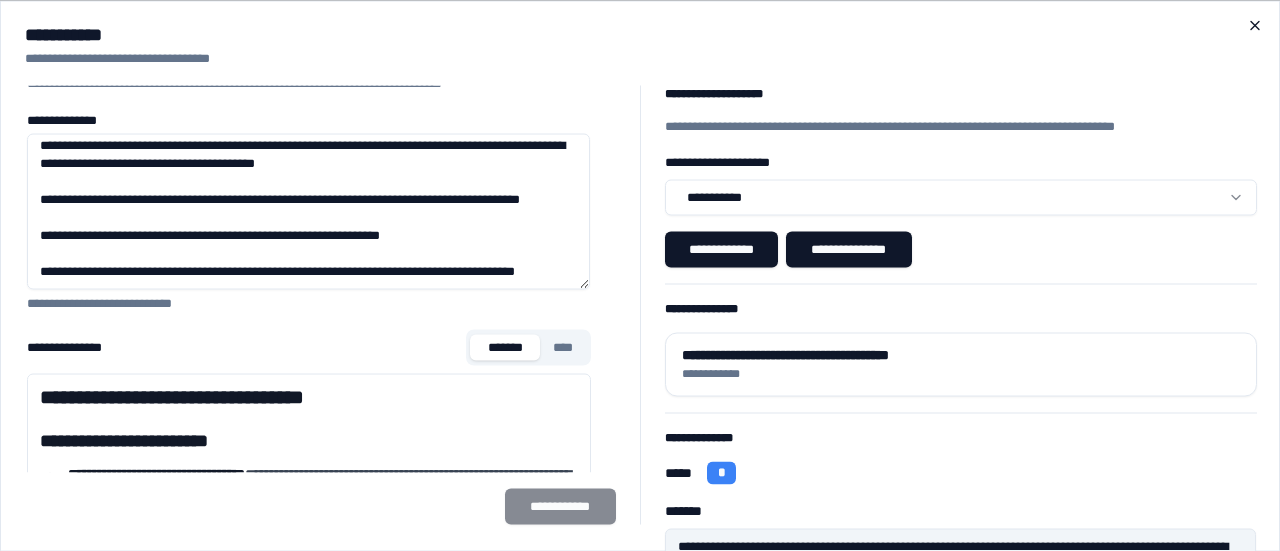 click 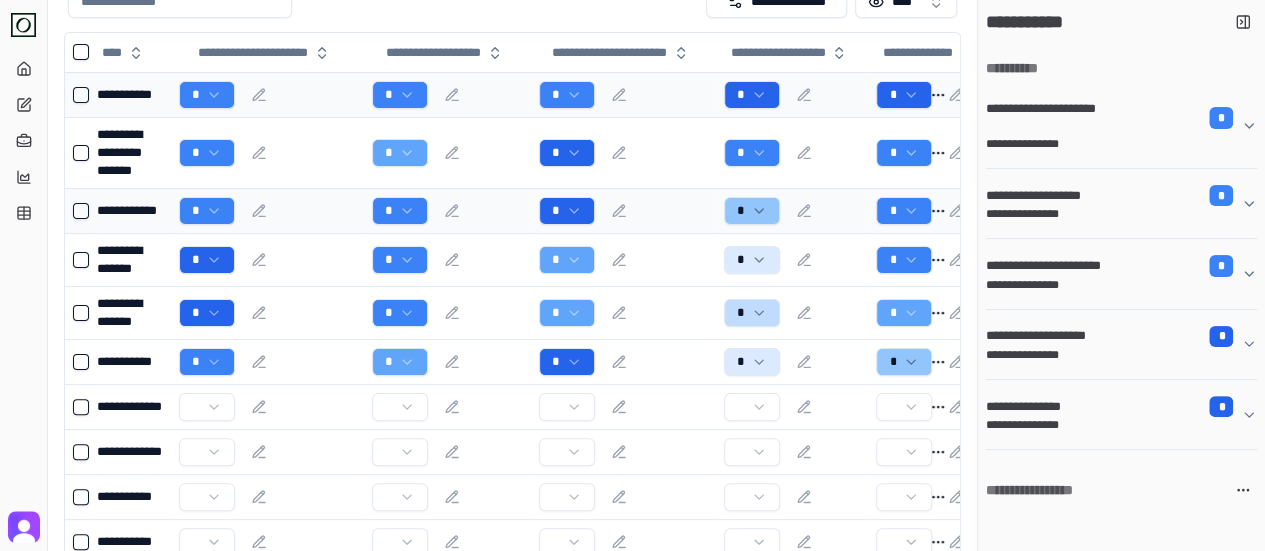 scroll, scrollTop: 0, scrollLeft: 0, axis: both 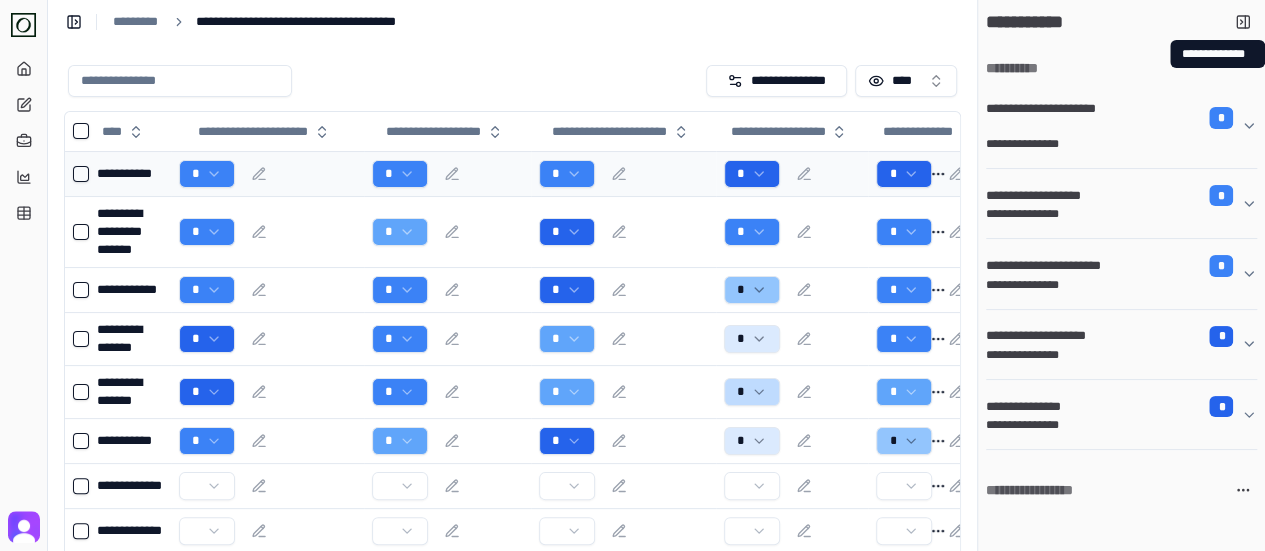 click at bounding box center [1243, 22] 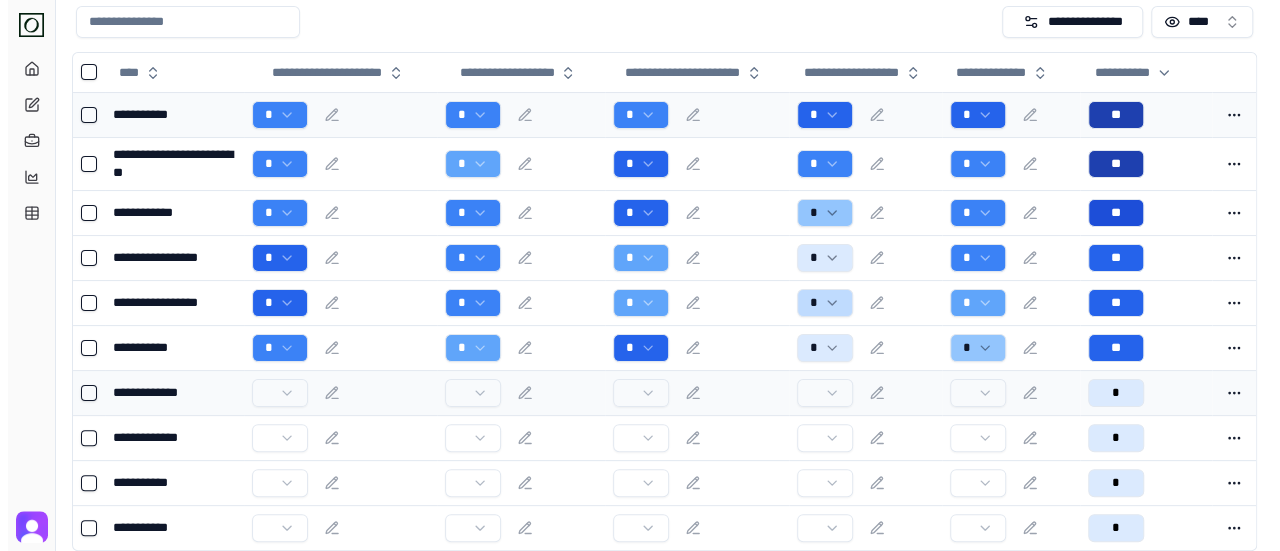 scroll, scrollTop: 0, scrollLeft: 0, axis: both 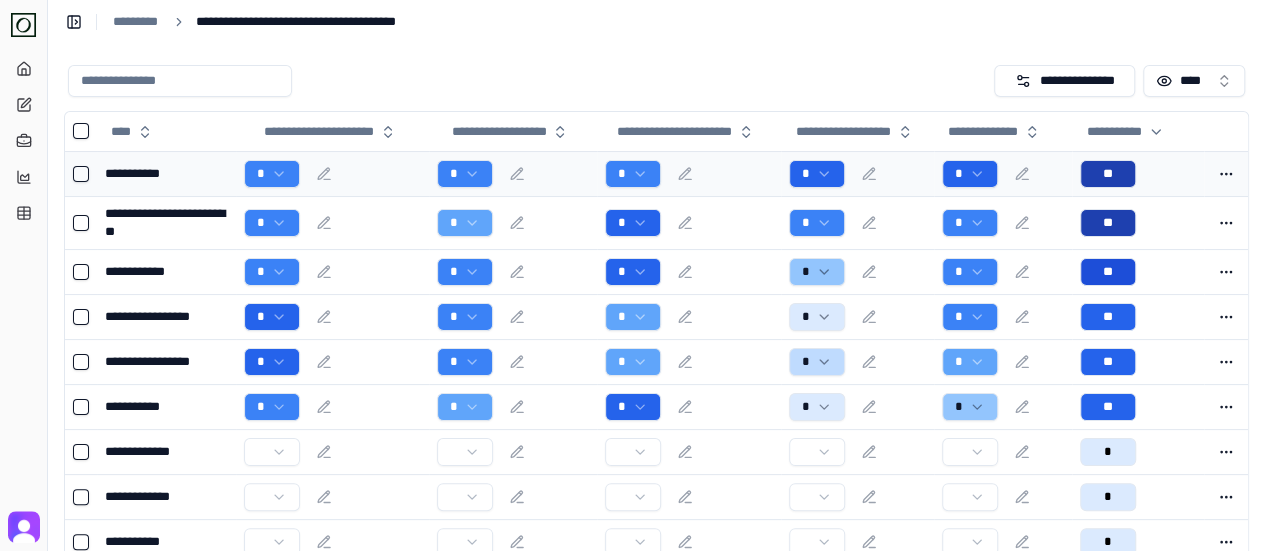 click on "**********" at bounding box center (656, 22) 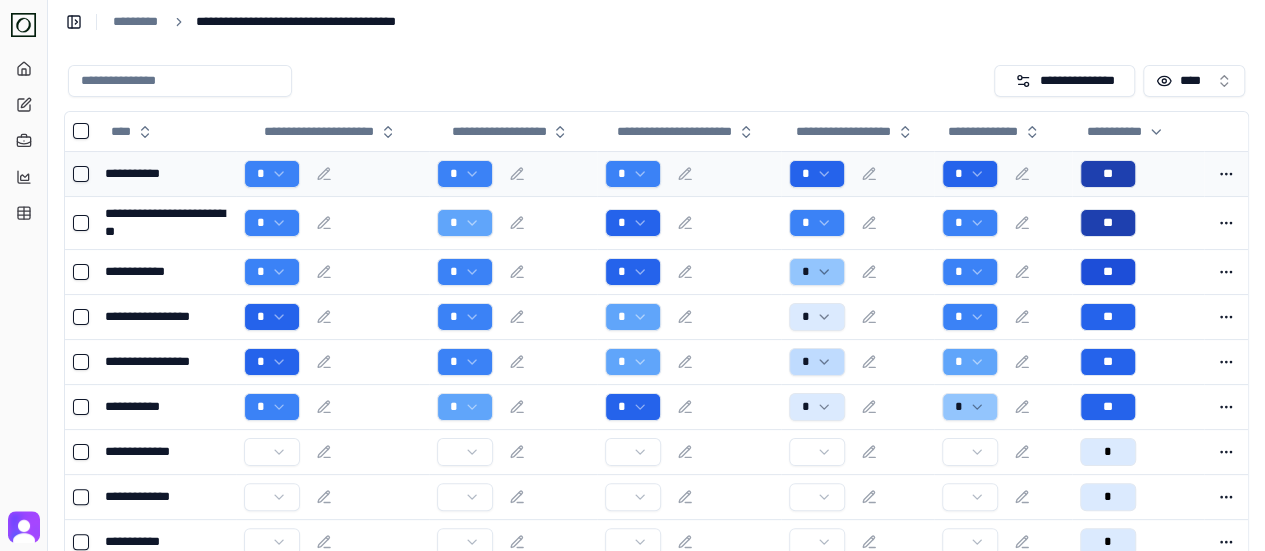 click on "**********" at bounding box center (656, 22) 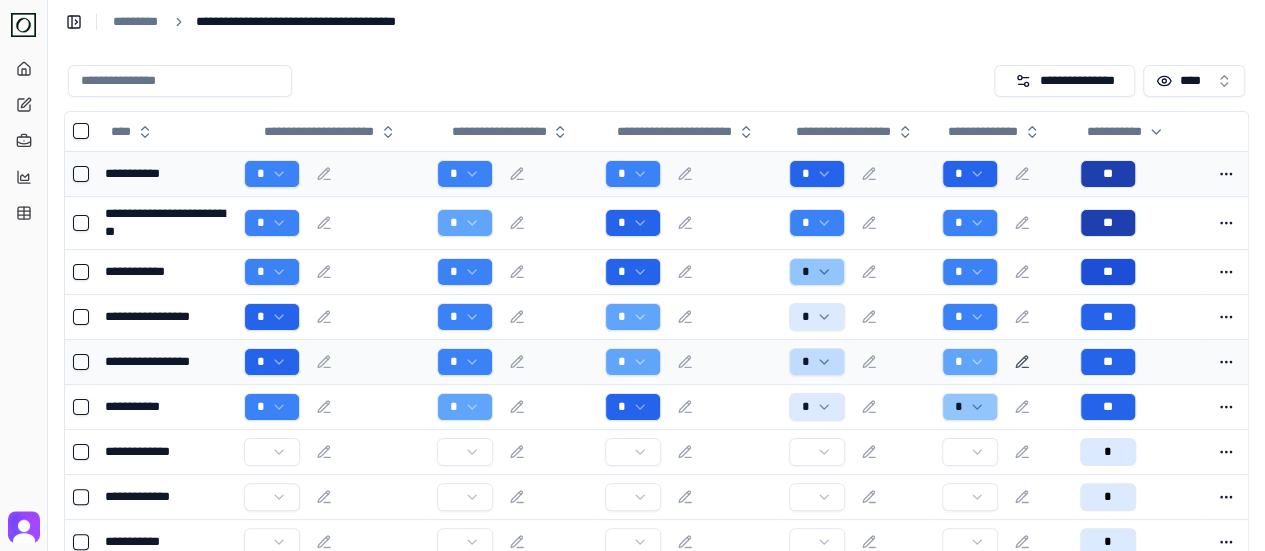 click 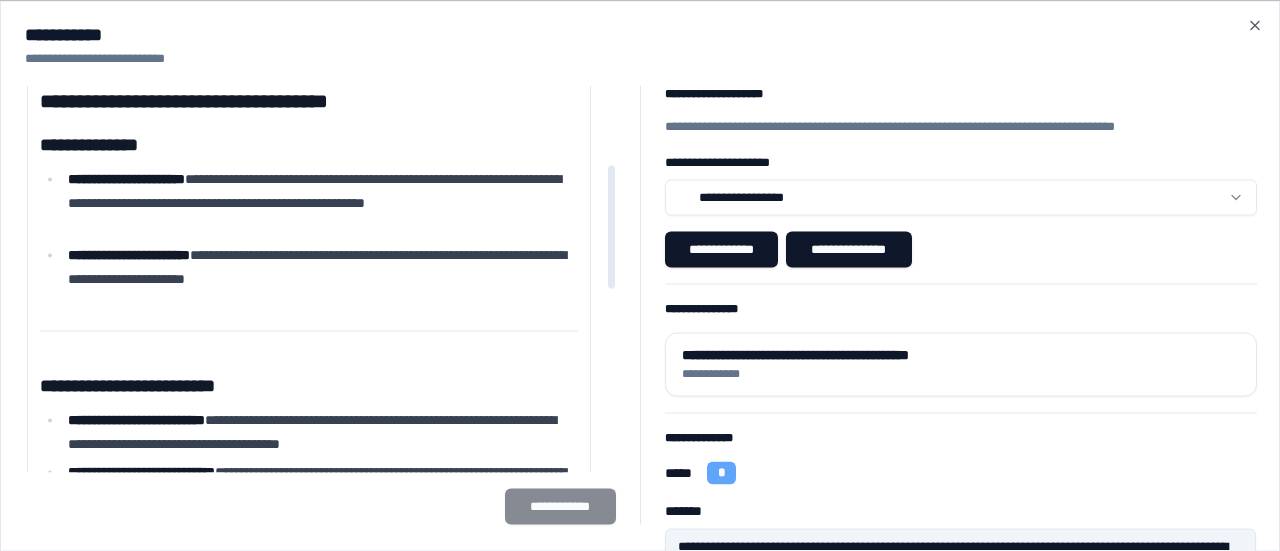 scroll, scrollTop: 0, scrollLeft: 0, axis: both 